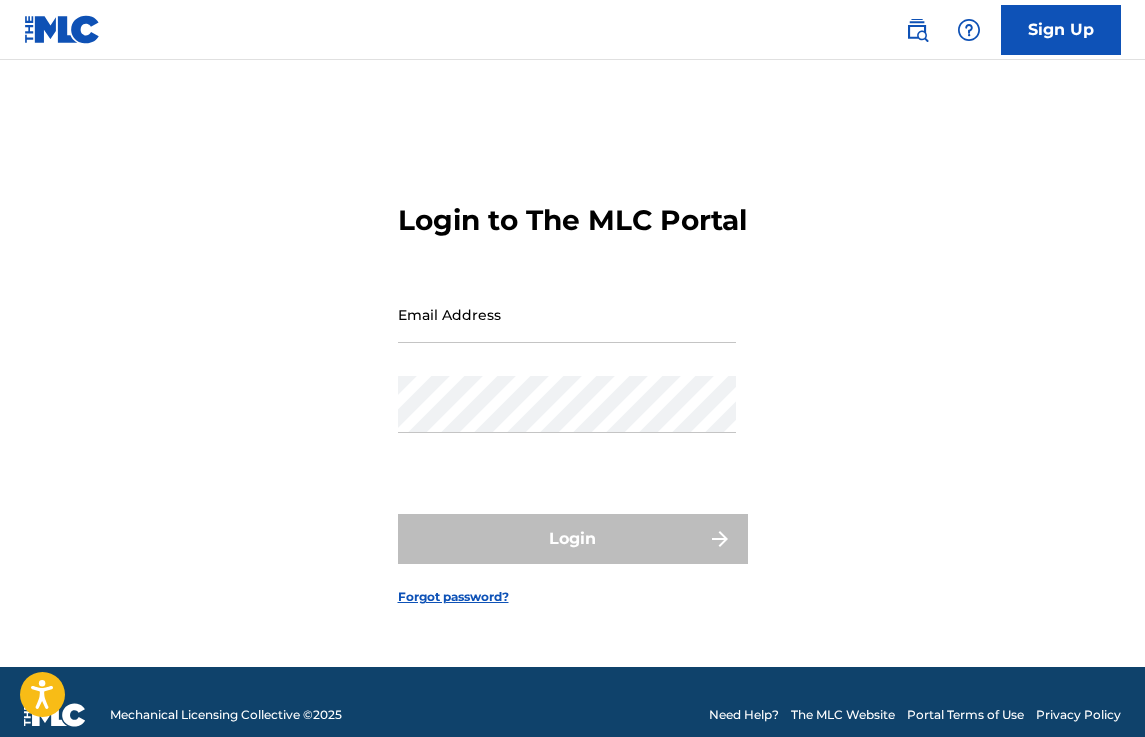 scroll, scrollTop: 0, scrollLeft: 0, axis: both 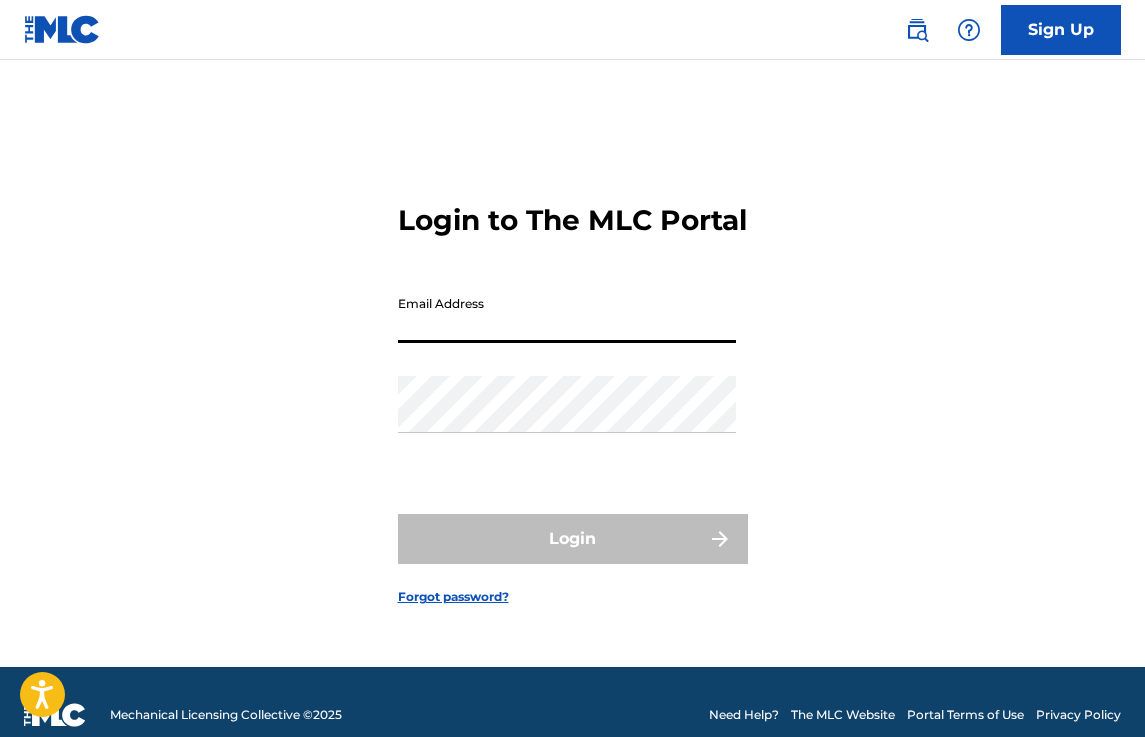 drag, startPoint x: 0, startPoint y: 0, endPoint x: 452, endPoint y: 333, distance: 561.42053 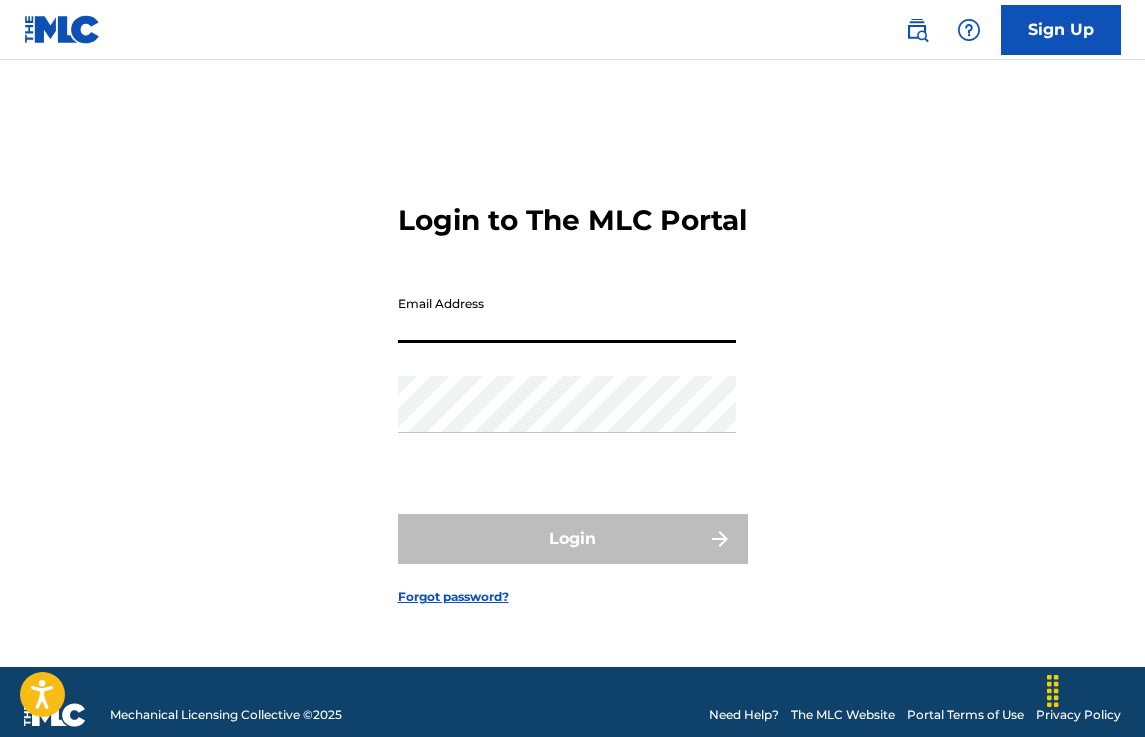 type on "[LAST]@[DOMAIN]" 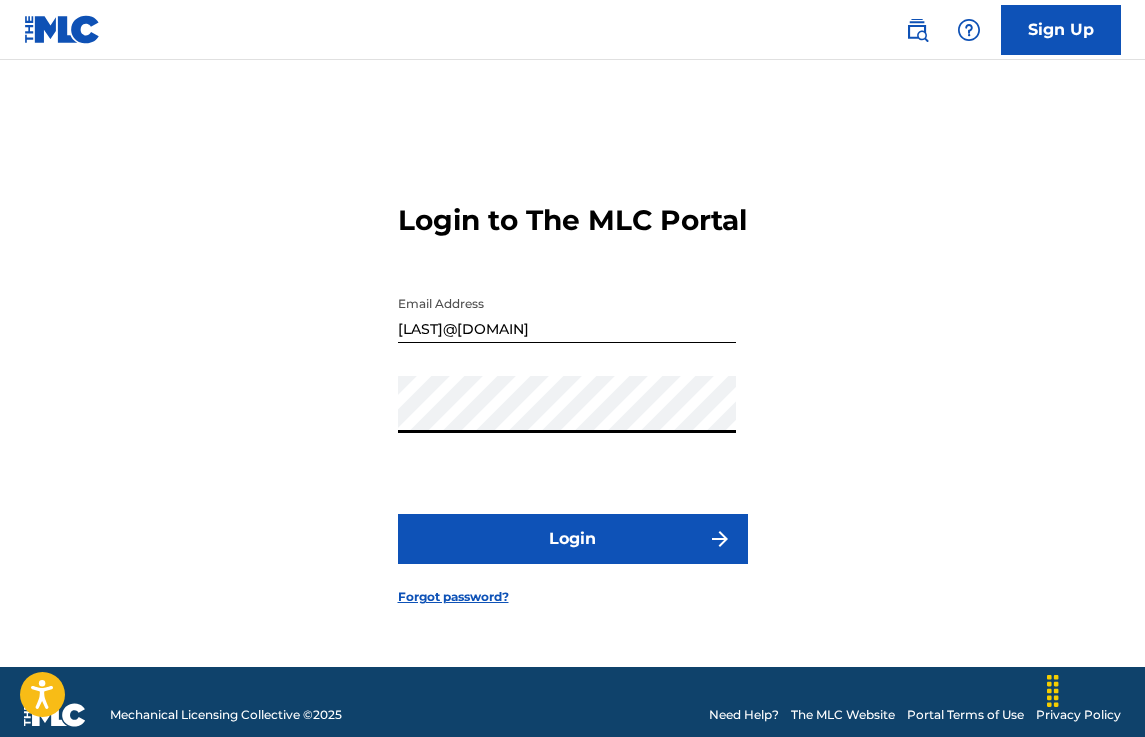 click at bounding box center (720, 539) 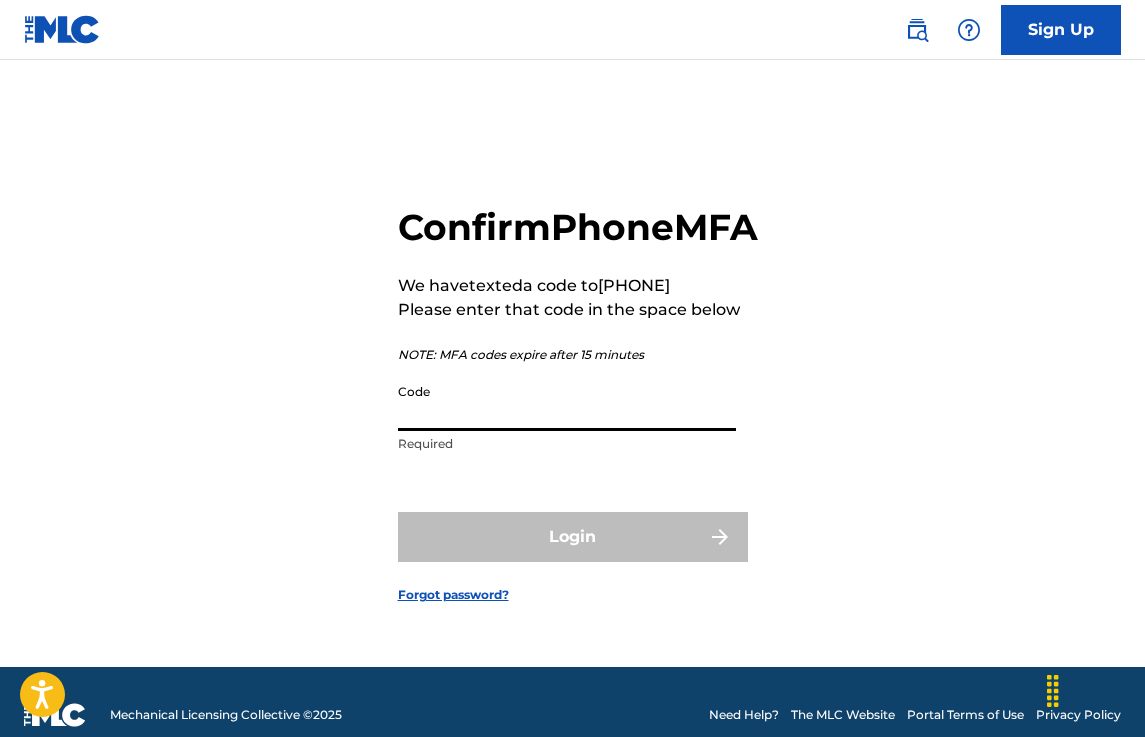 click on "Code" at bounding box center (567, 402) 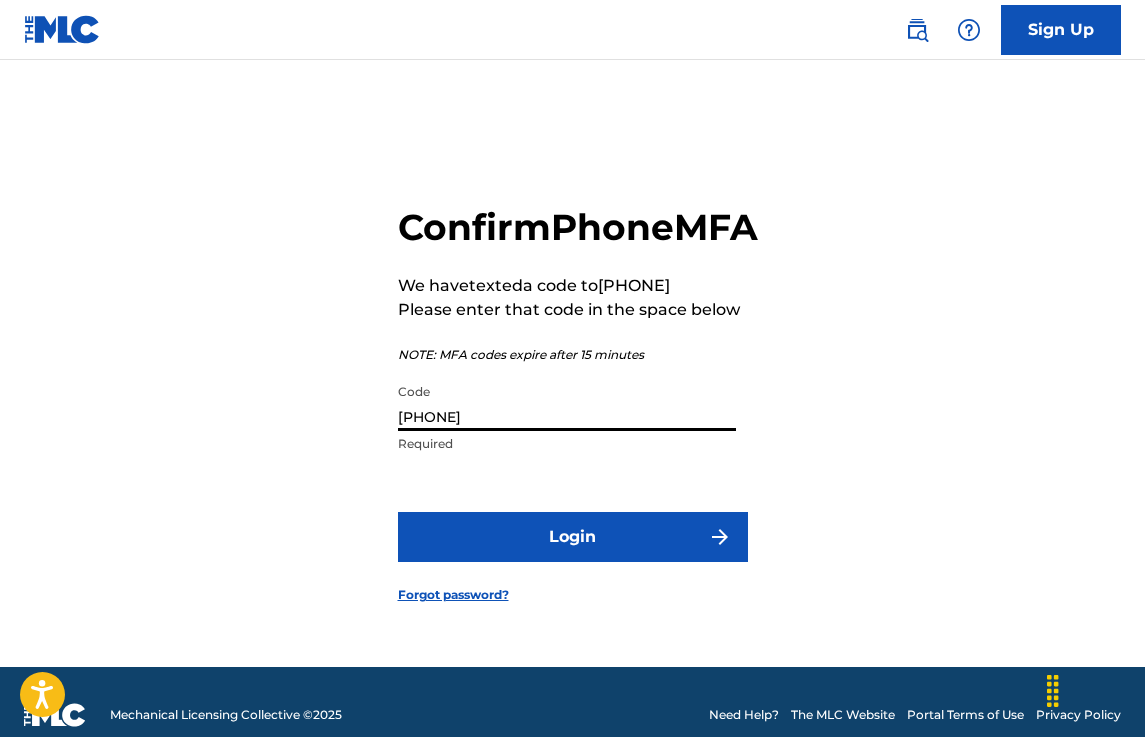 type on "[PHONE]" 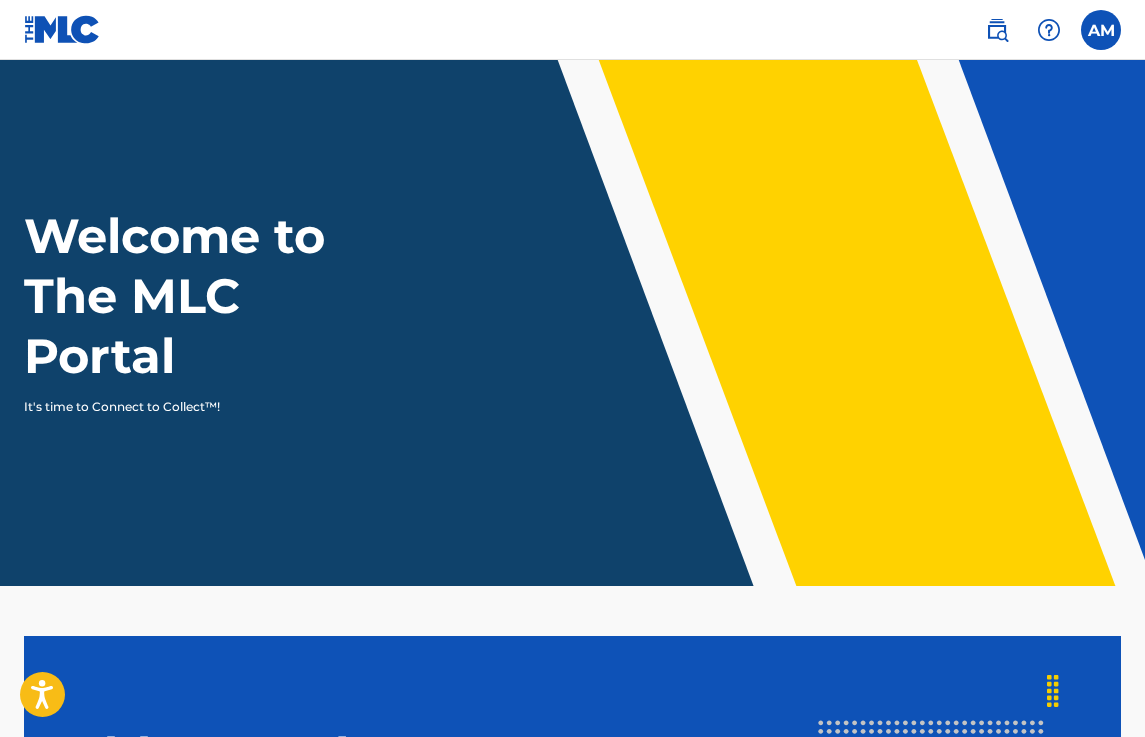 scroll, scrollTop: 0, scrollLeft: 0, axis: both 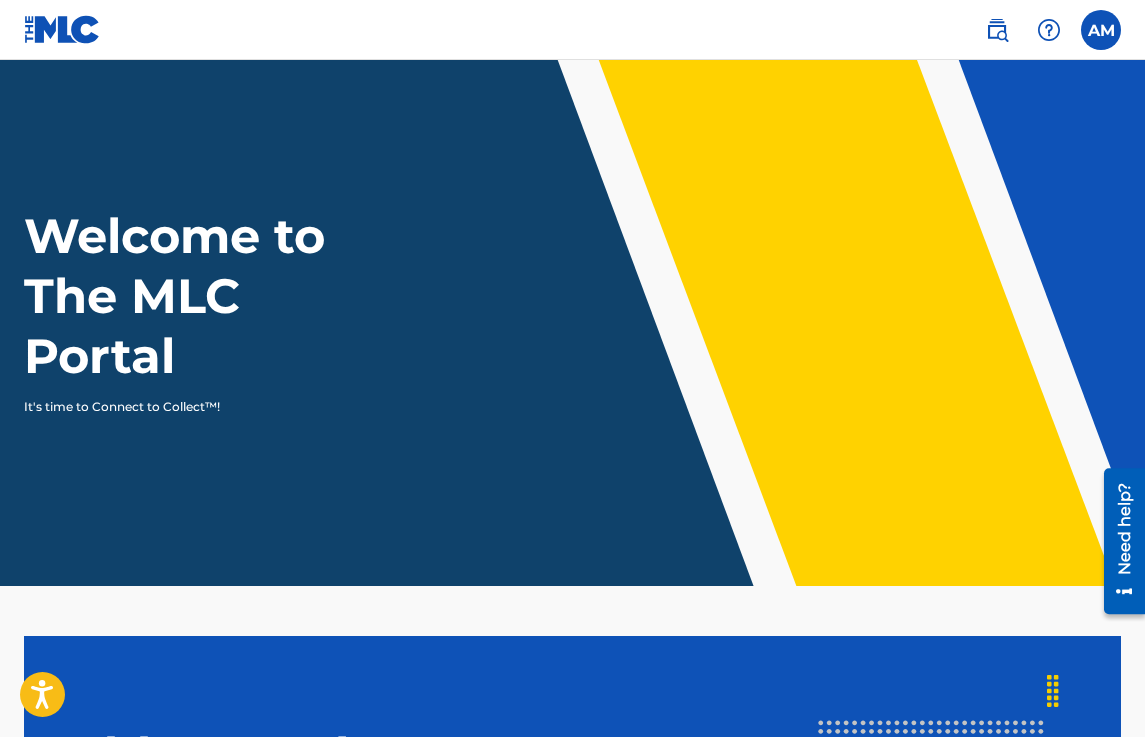 click at bounding box center [1101, 30] 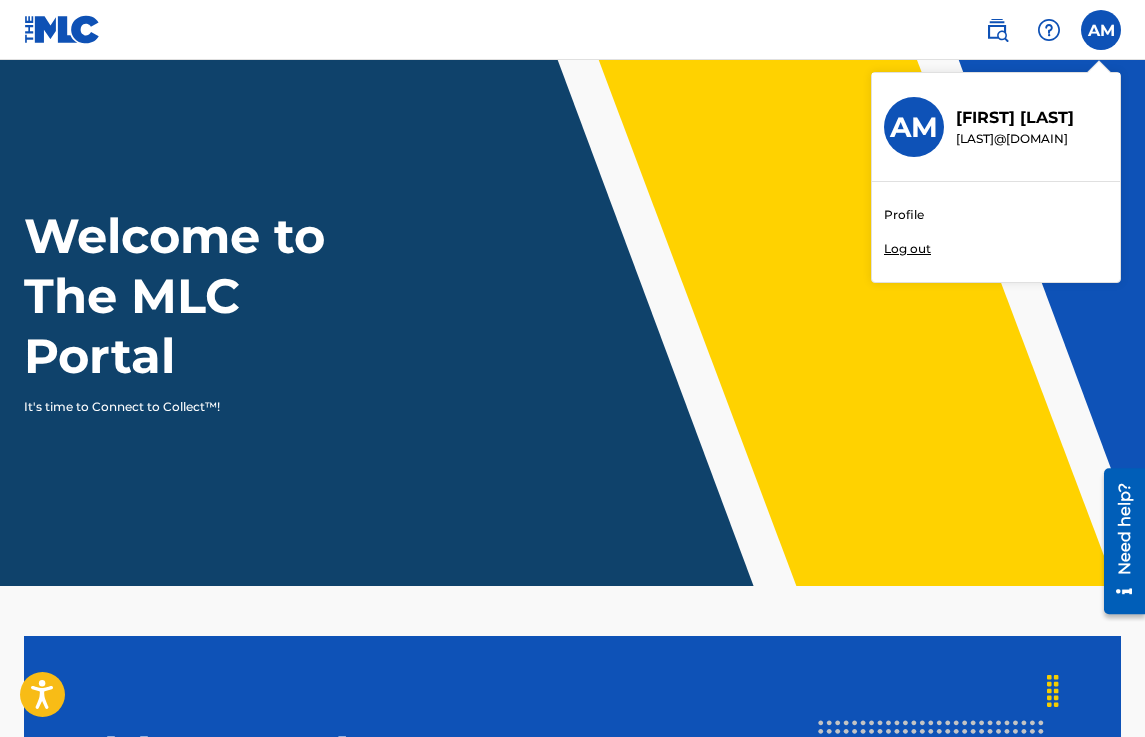 drag, startPoint x: 899, startPoint y: 198, endPoint x: 910, endPoint y: 206, distance: 13.601471 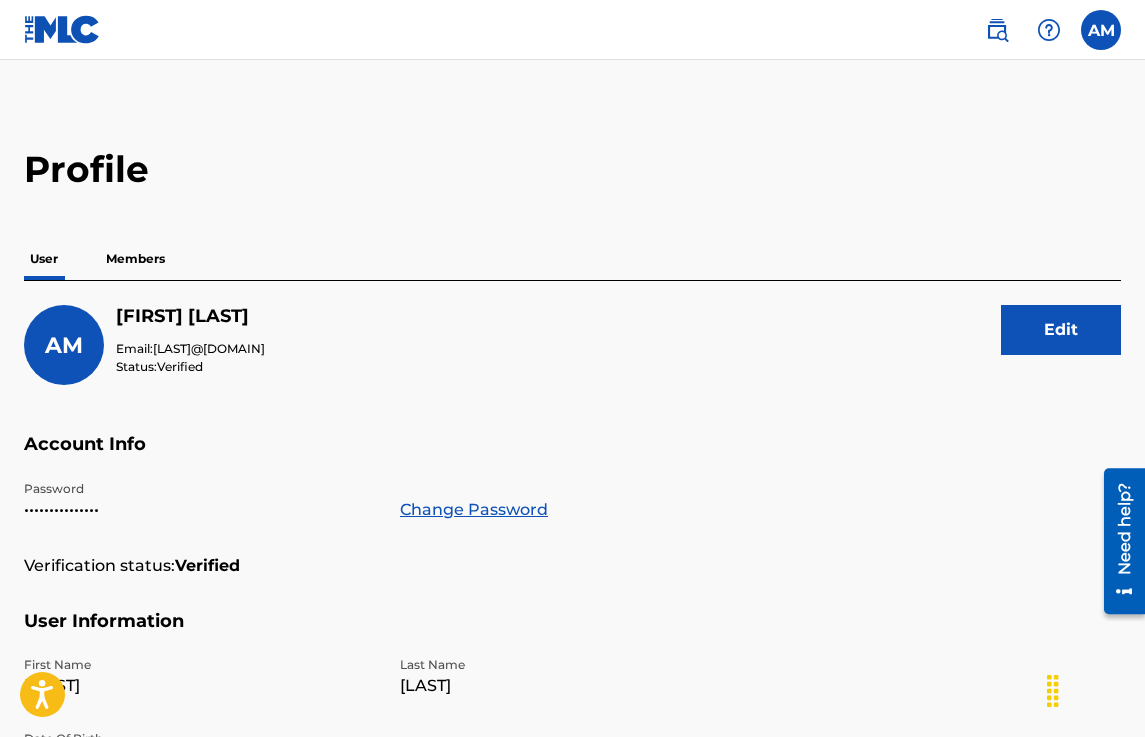 scroll, scrollTop: 0, scrollLeft: 0, axis: both 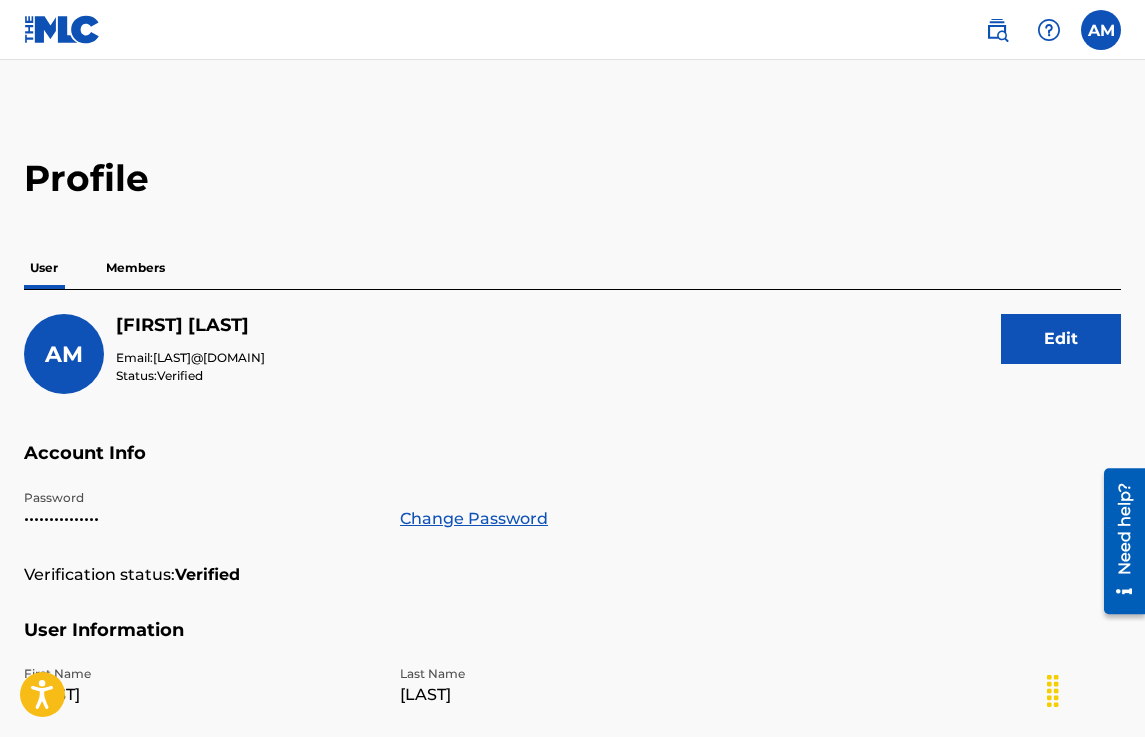 click at bounding box center [997, 30] 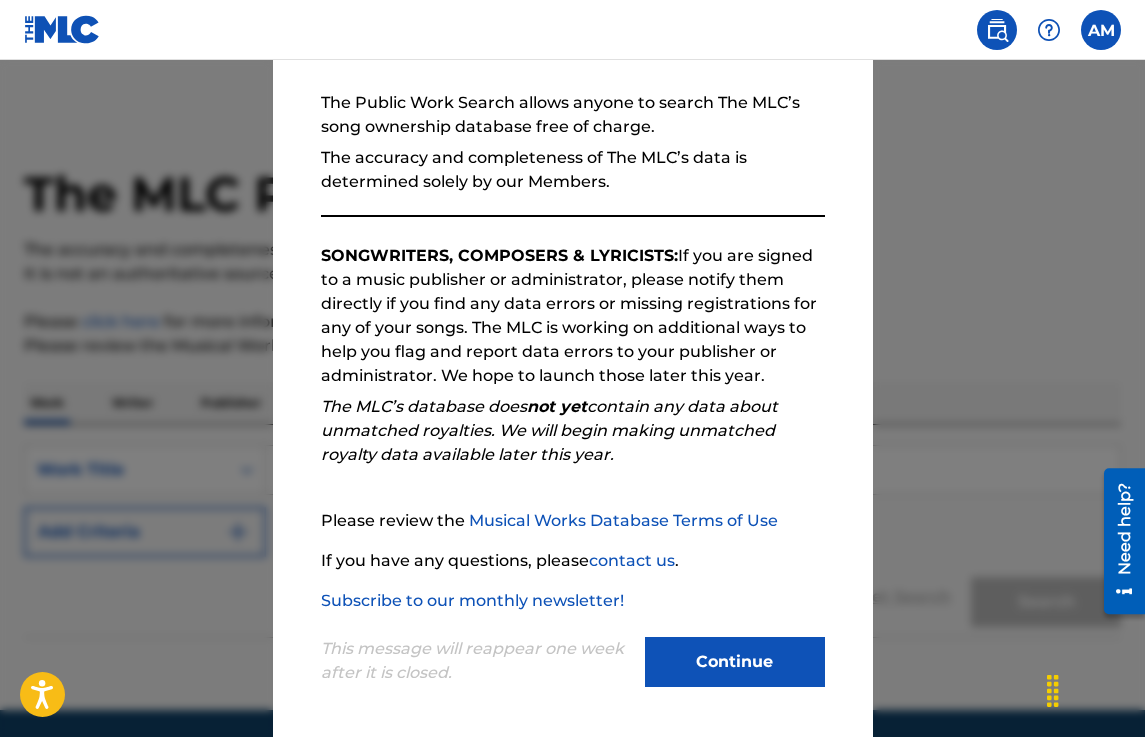 scroll, scrollTop: 178, scrollLeft: 0, axis: vertical 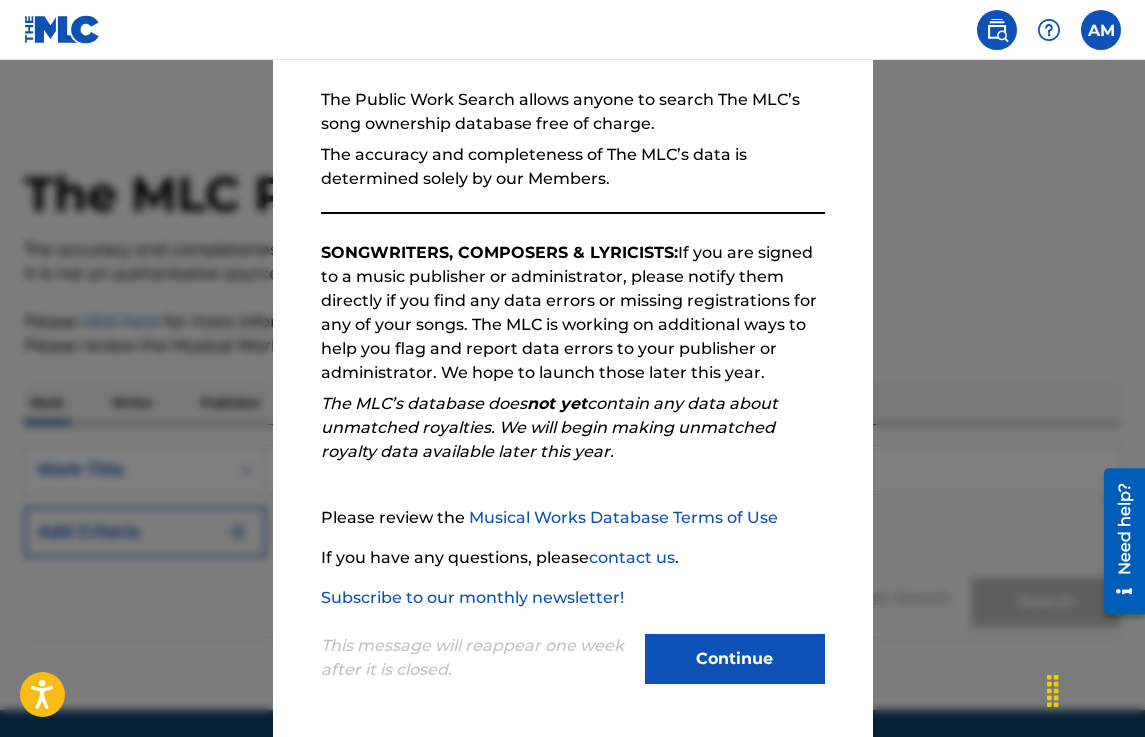click on "Continue" at bounding box center (735, 659) 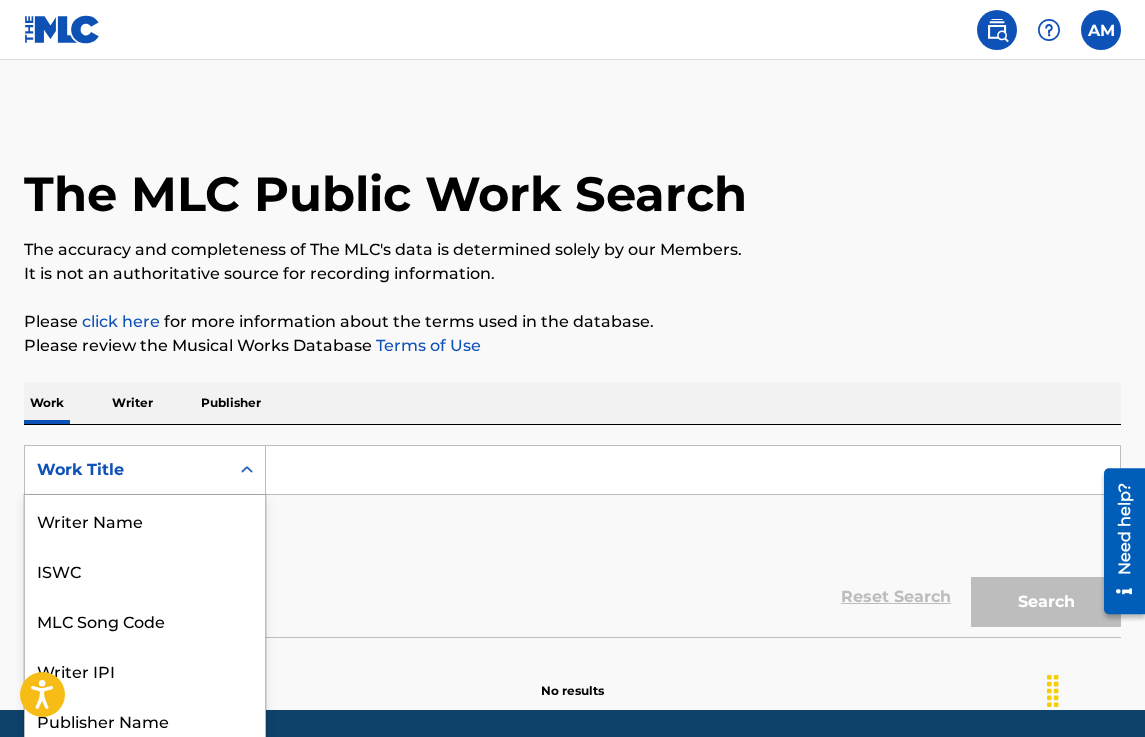 scroll, scrollTop: 54, scrollLeft: 0, axis: vertical 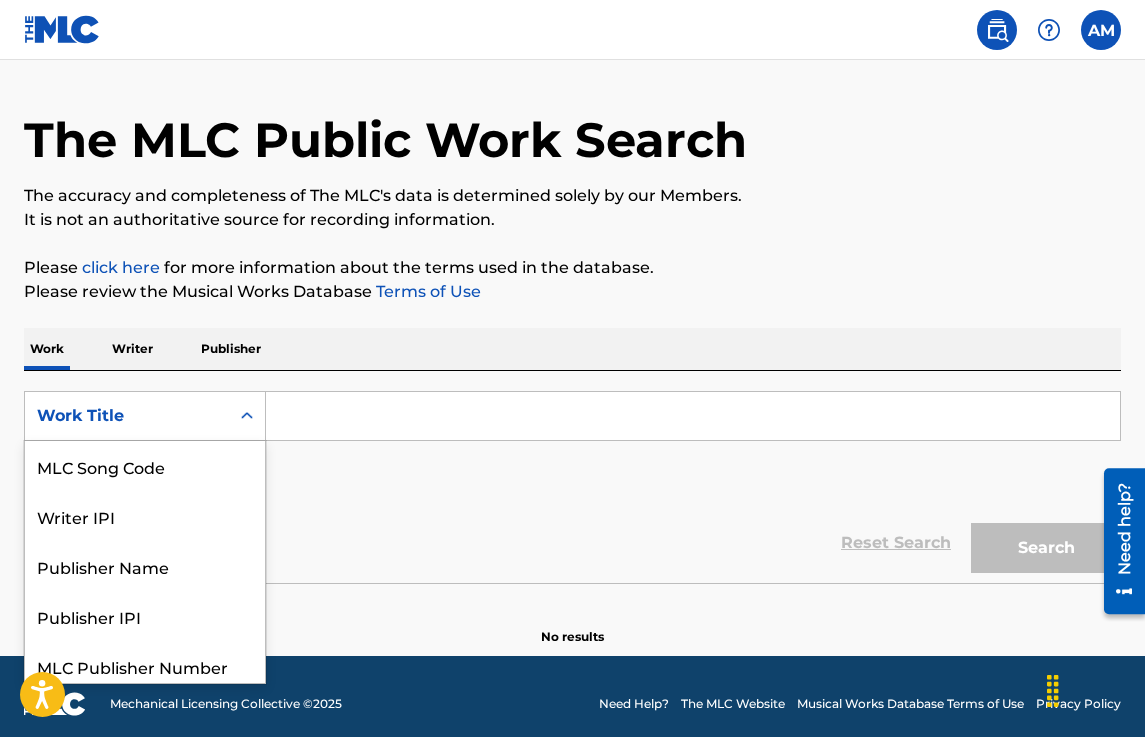 click on "8 results available. Use Up and Down to choose options, press Enter to select the currently focused option, press Escape to exit the menu, press Tab to select the option and exit the menu. Work Title Writer Name ISWC MLC Song Code Writer IPI Publisher Name Publisher IPI MLC Publisher Number Work Title" at bounding box center (145, 416) 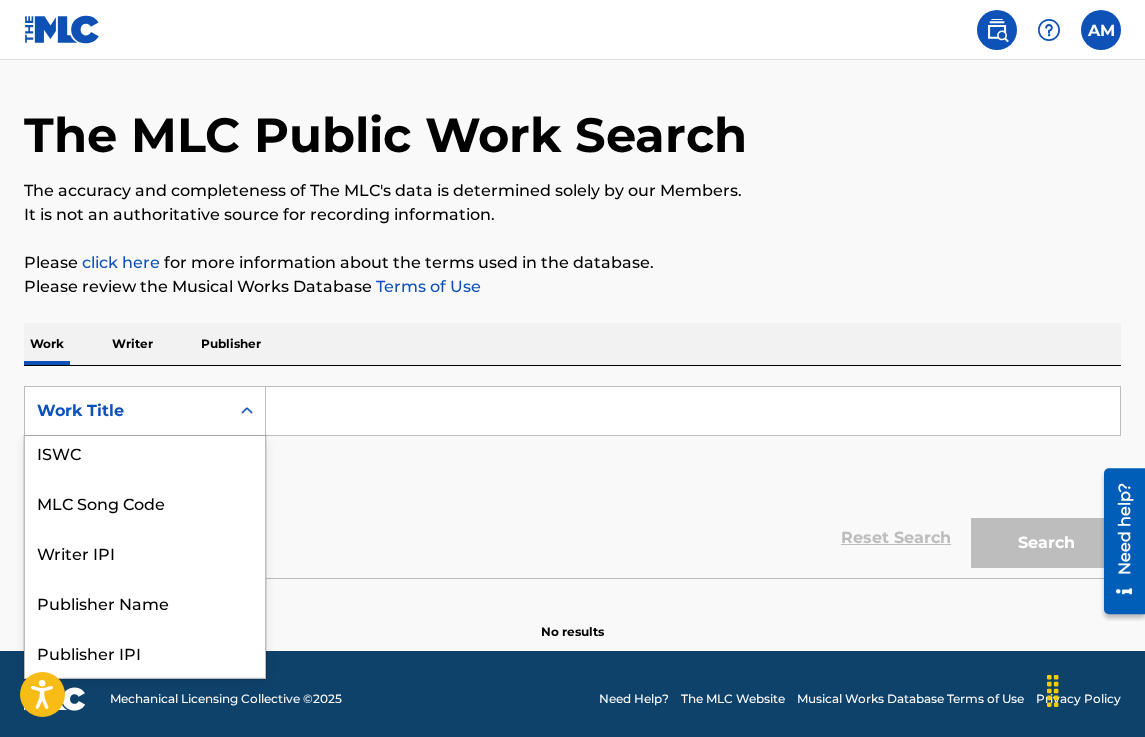 scroll, scrollTop: 17, scrollLeft: 0, axis: vertical 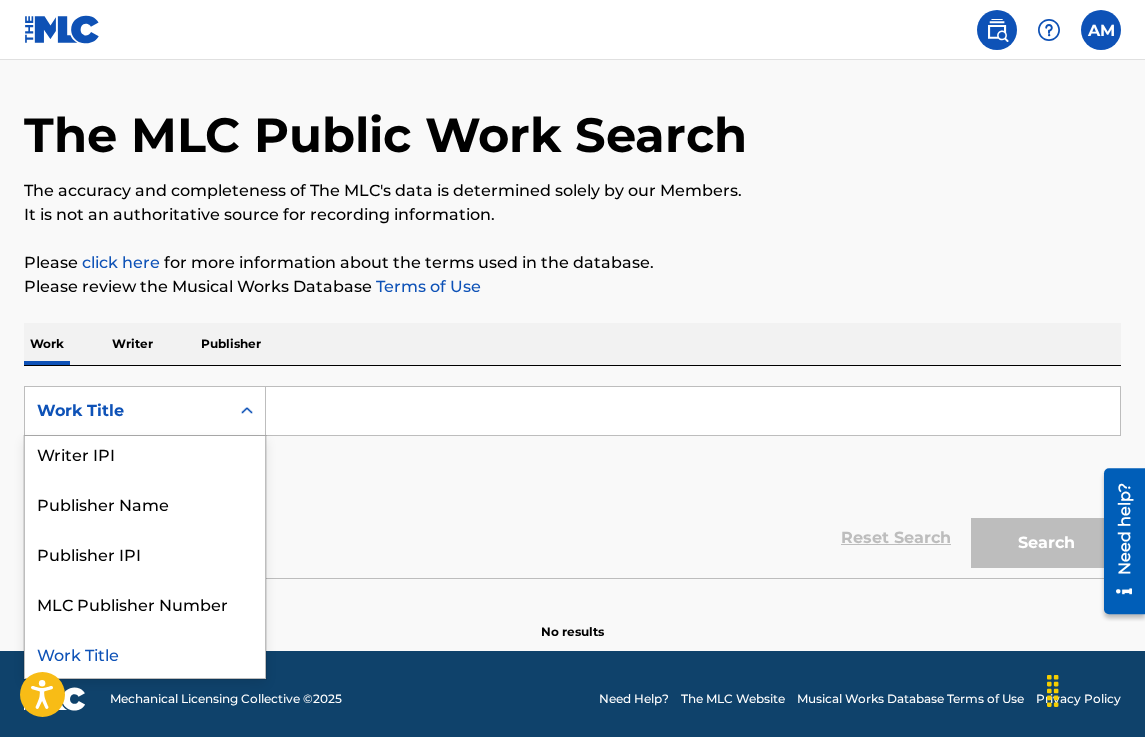 click on "Work Title" at bounding box center [145, 653] 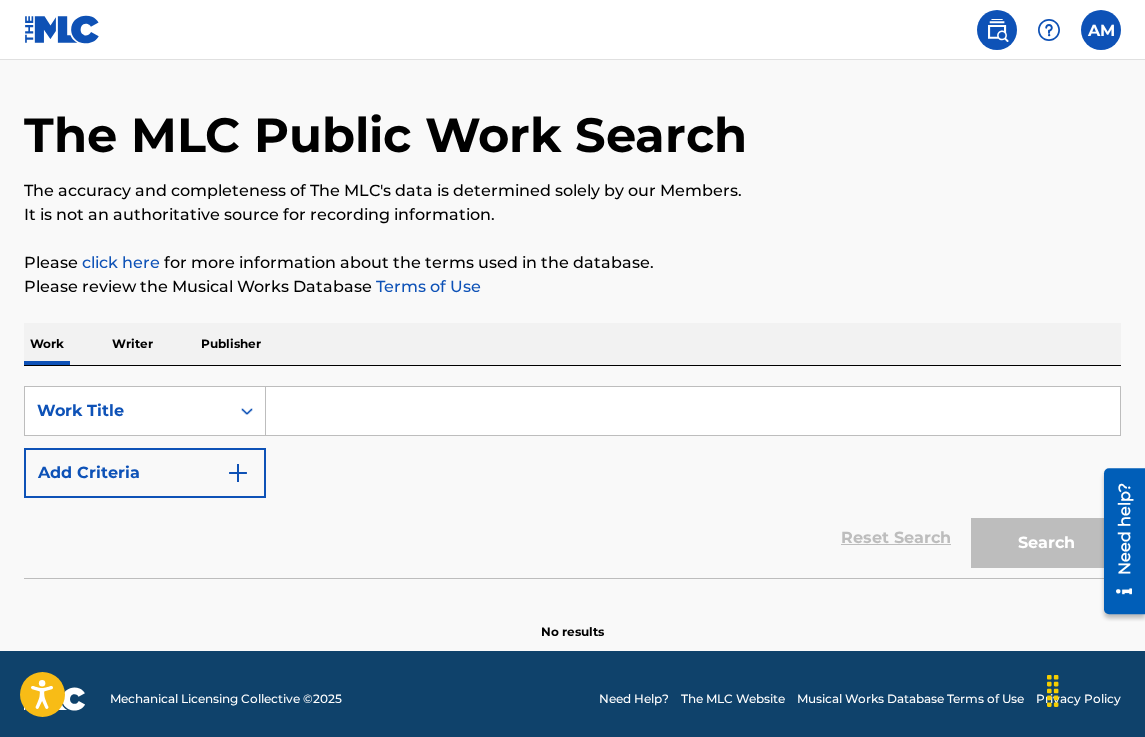 click at bounding box center [693, 411] 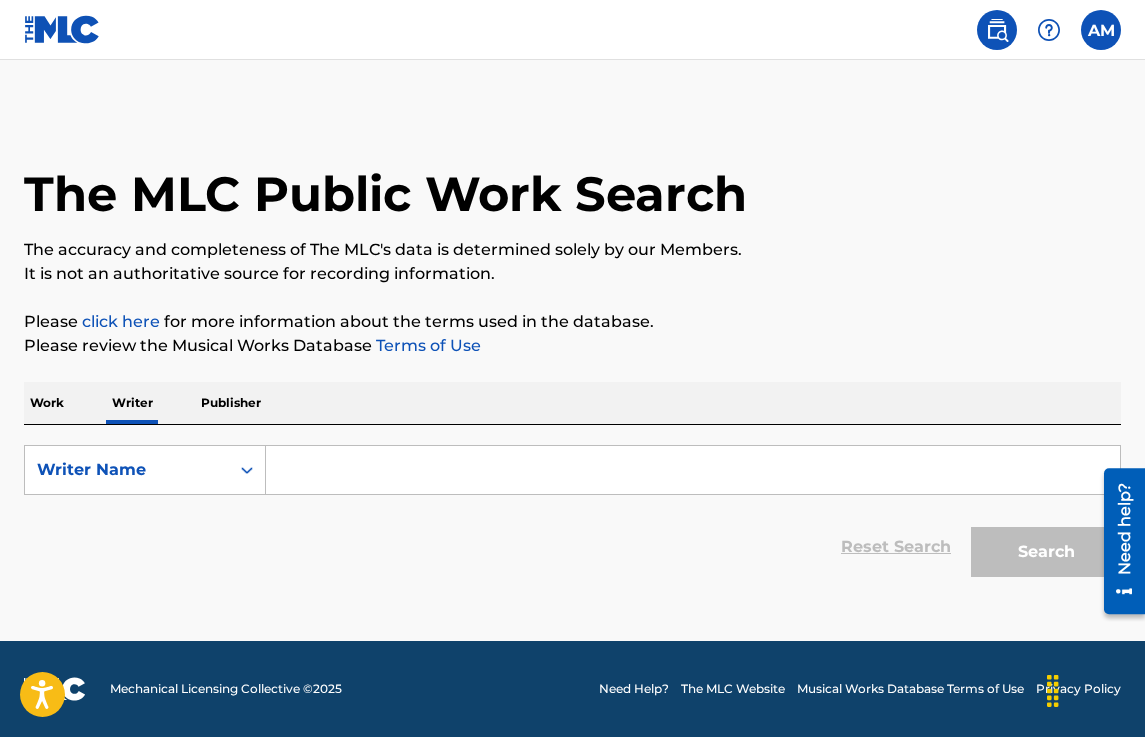 scroll, scrollTop: 0, scrollLeft: 0, axis: both 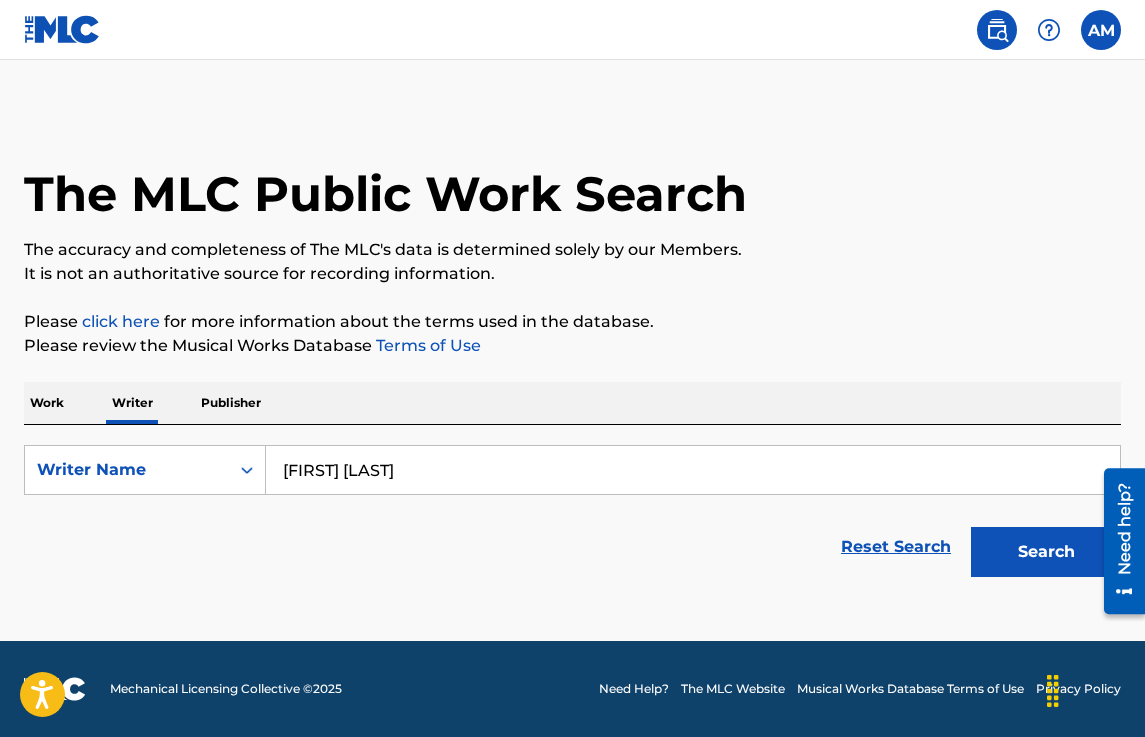 type on "[FIRST] [LAST]" 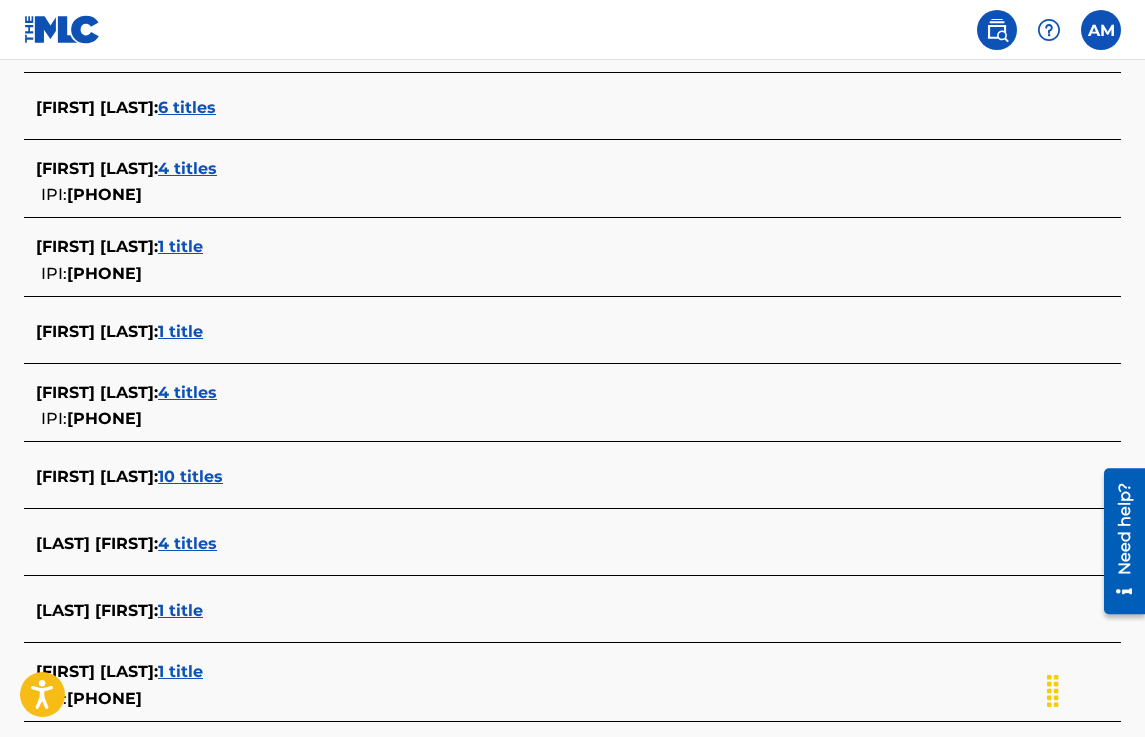 scroll, scrollTop: 624, scrollLeft: 0, axis: vertical 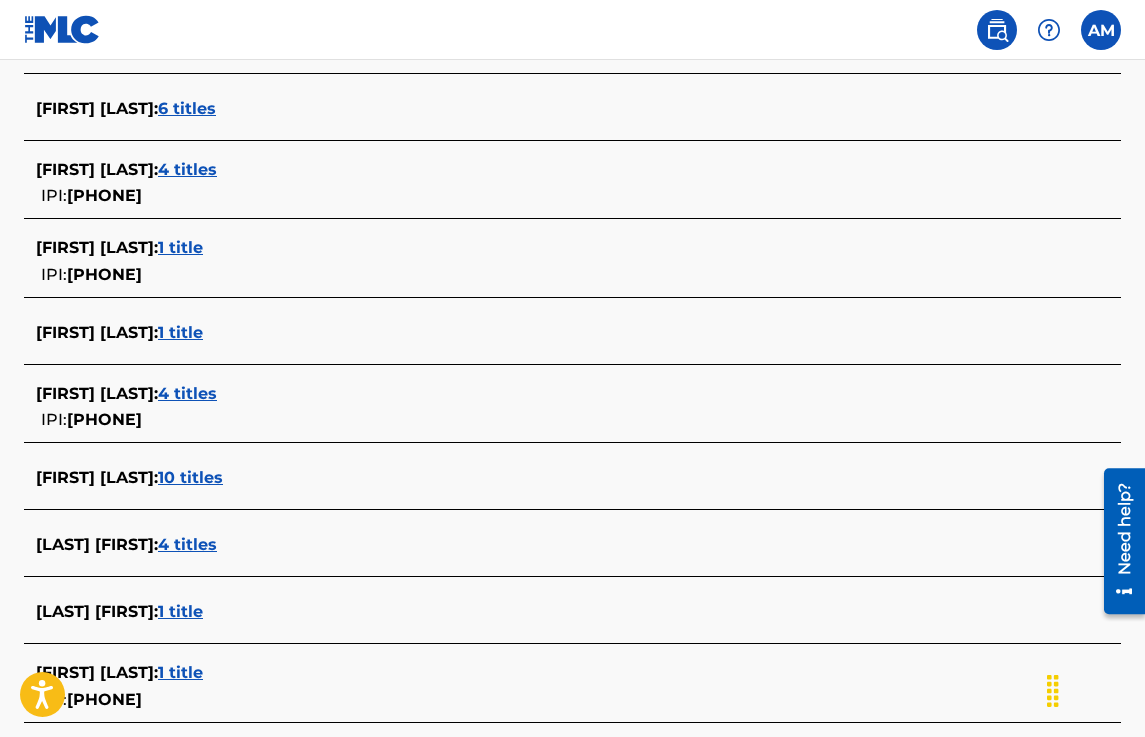 click on "1 title" at bounding box center [180, 247] 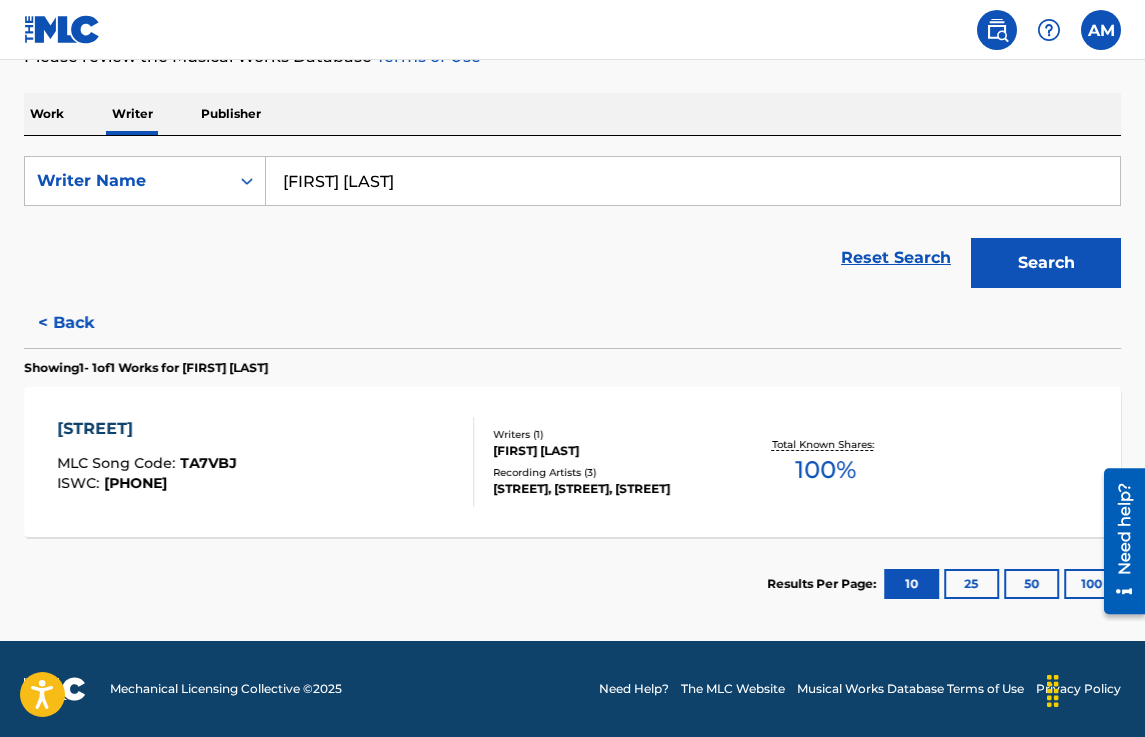 scroll, scrollTop: 289, scrollLeft: 0, axis: vertical 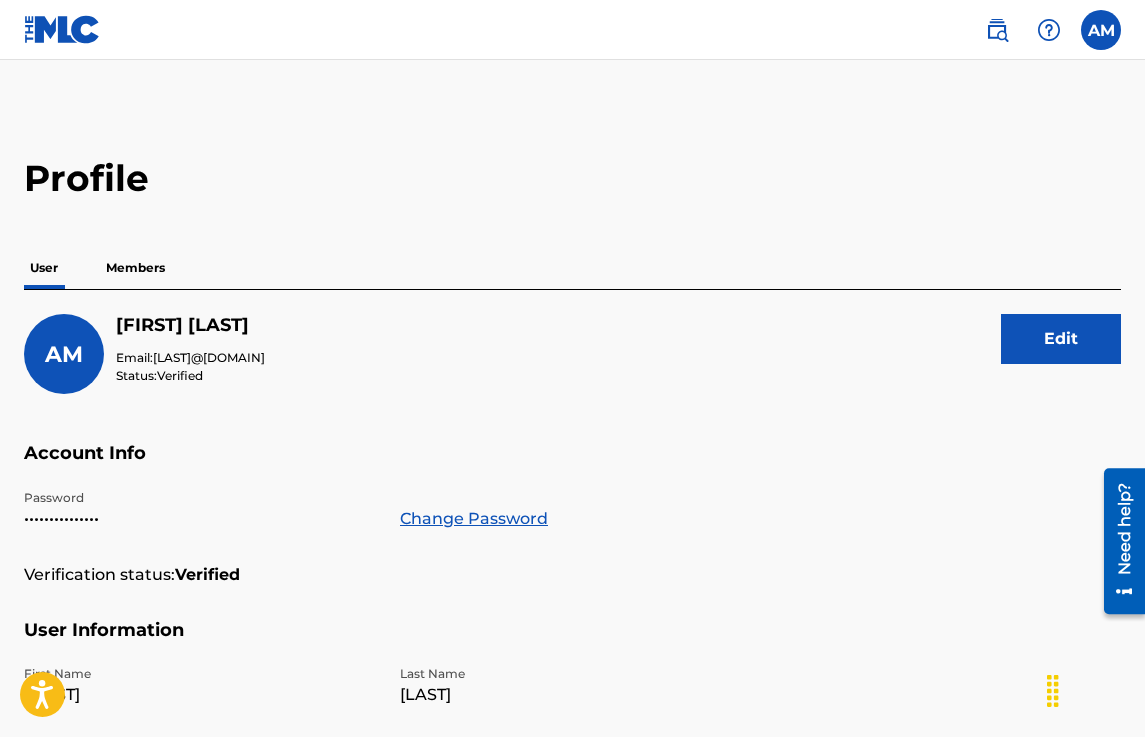 click at bounding box center [997, 30] 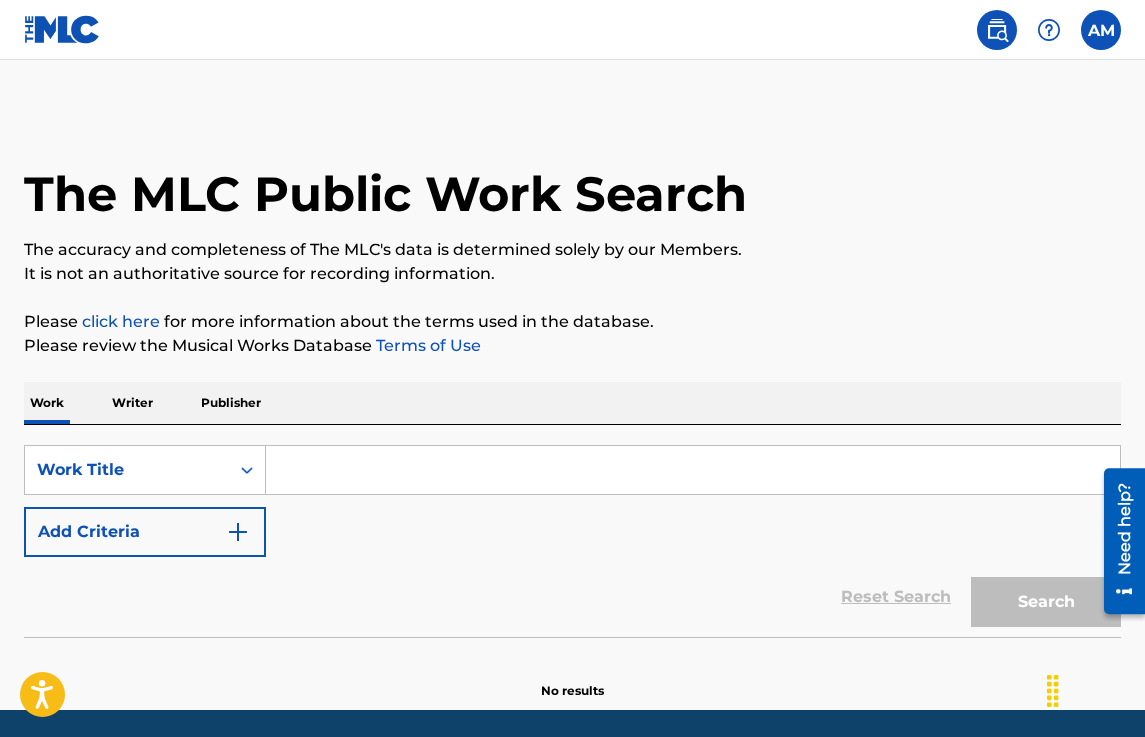 click on "Add Criteria" at bounding box center (145, 532) 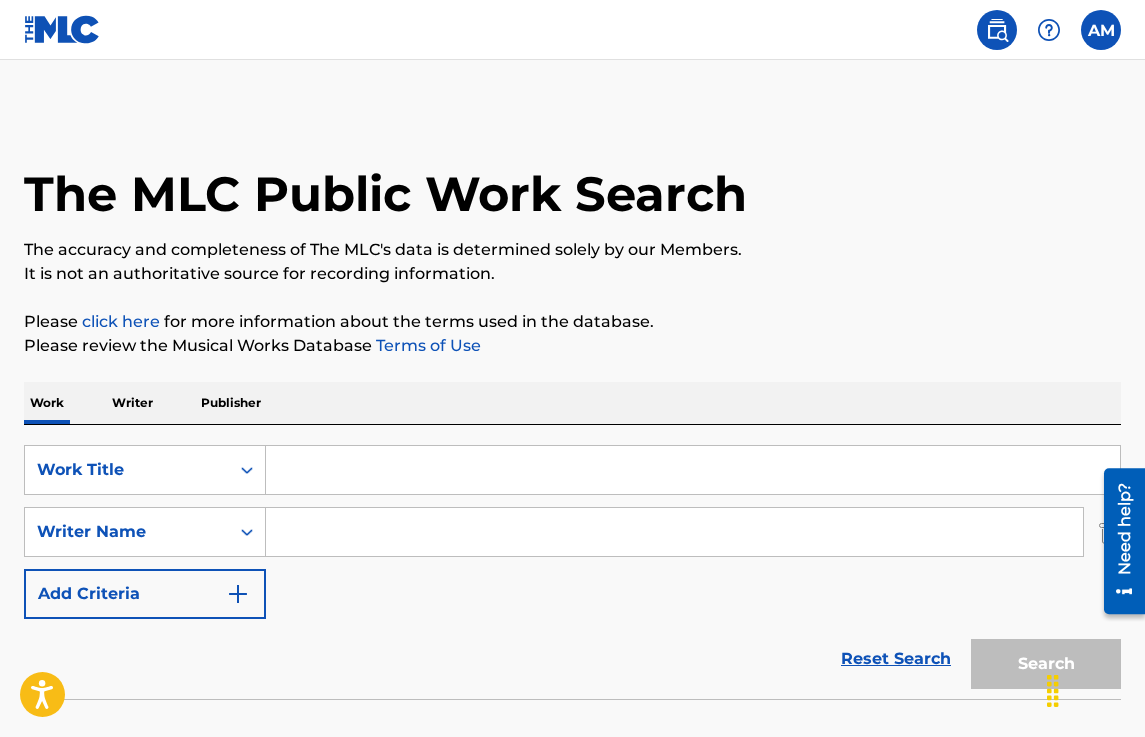 click at bounding box center [1101, 30] 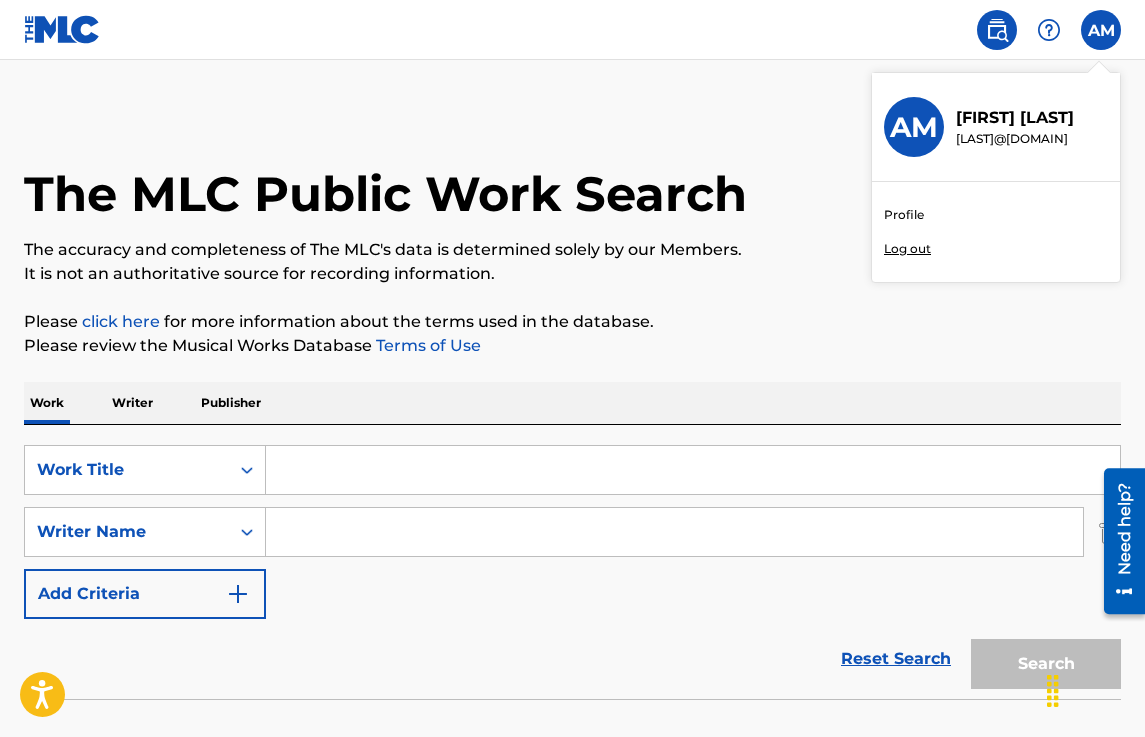 click on "Log out" at bounding box center (907, 249) 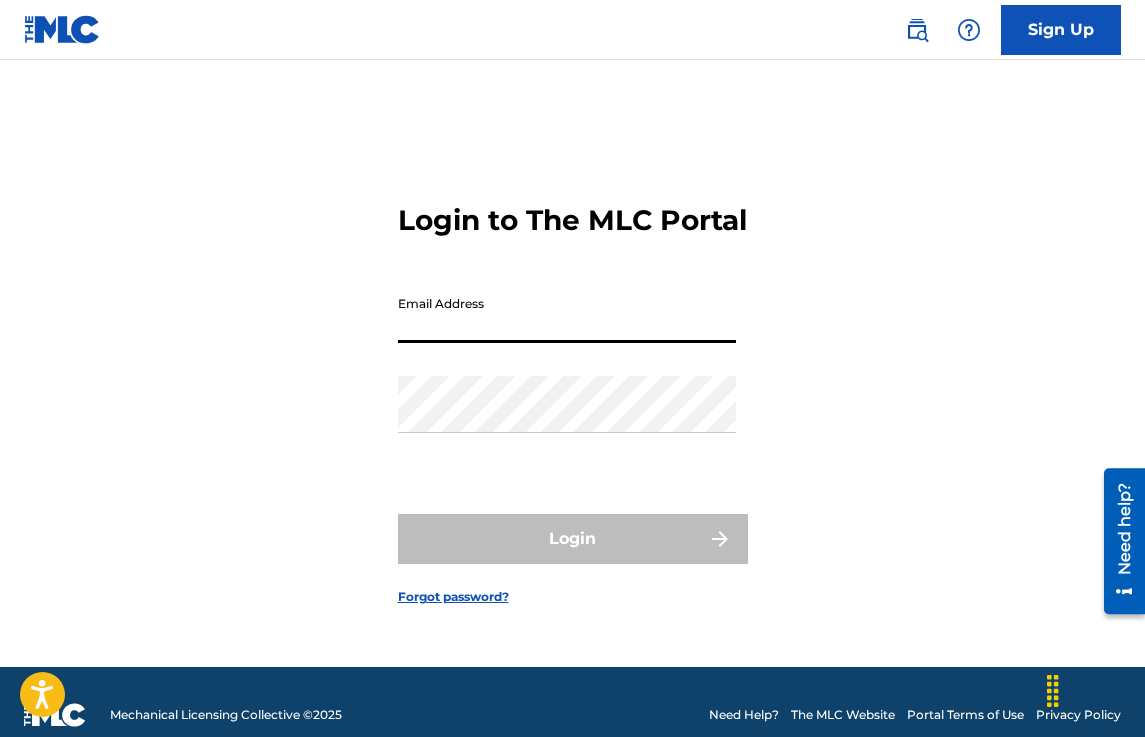 click on "Email Address" at bounding box center [567, 314] 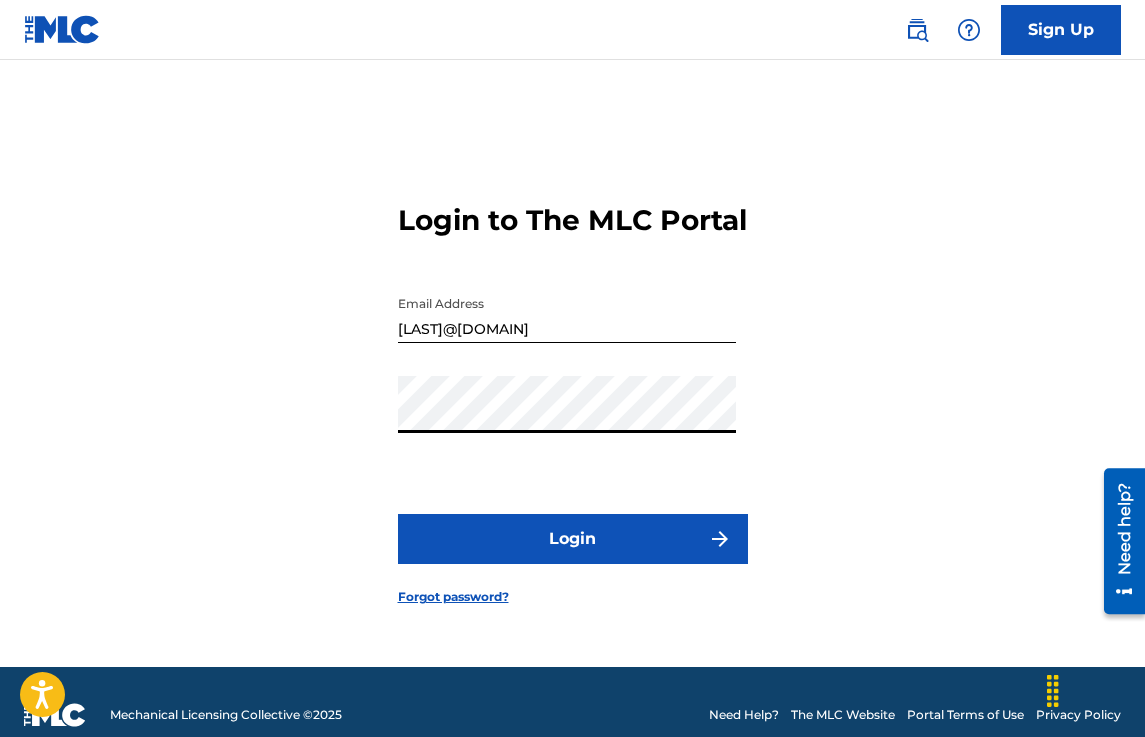 click on "Login" at bounding box center [573, 539] 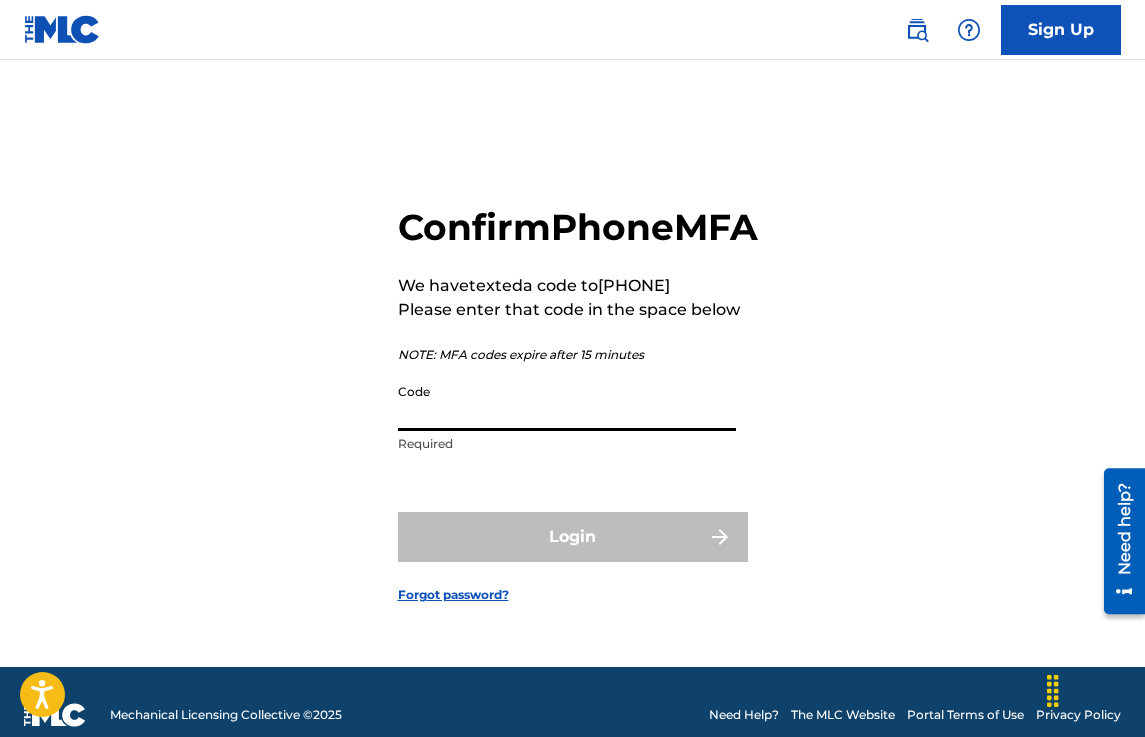drag, startPoint x: 544, startPoint y: 361, endPoint x: 488, endPoint y: 442, distance: 98.47334 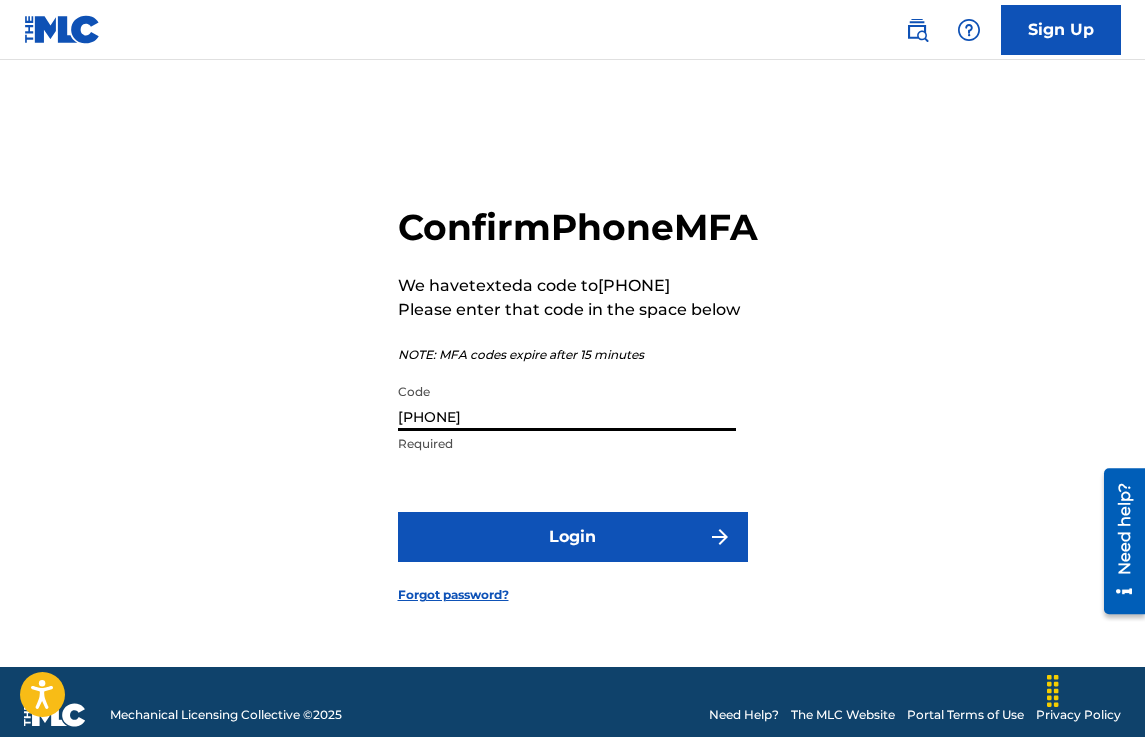 type on "[PHONE]" 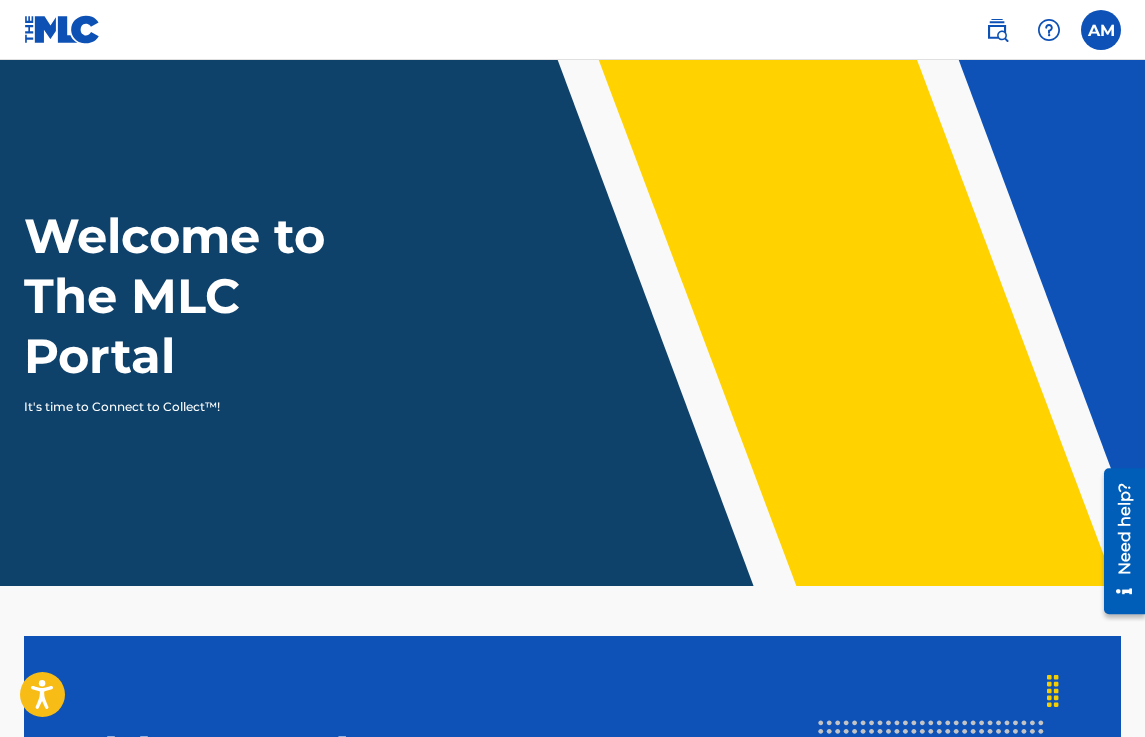 click at bounding box center [997, 30] 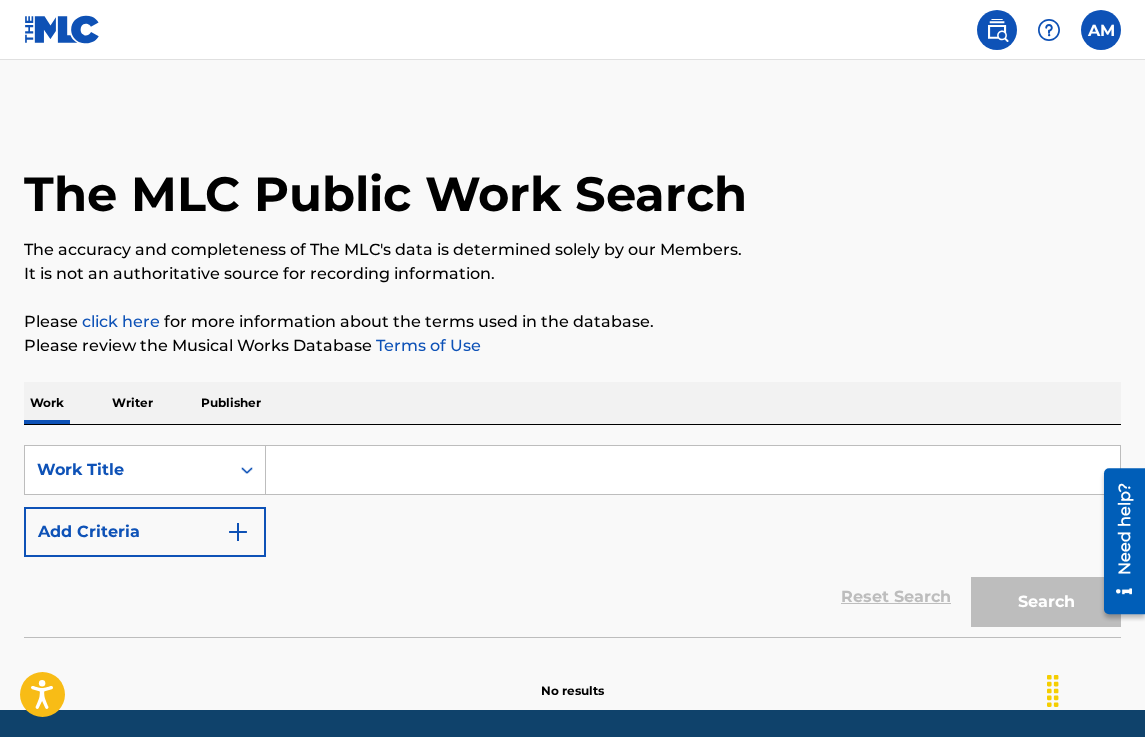 click at bounding box center [693, 470] 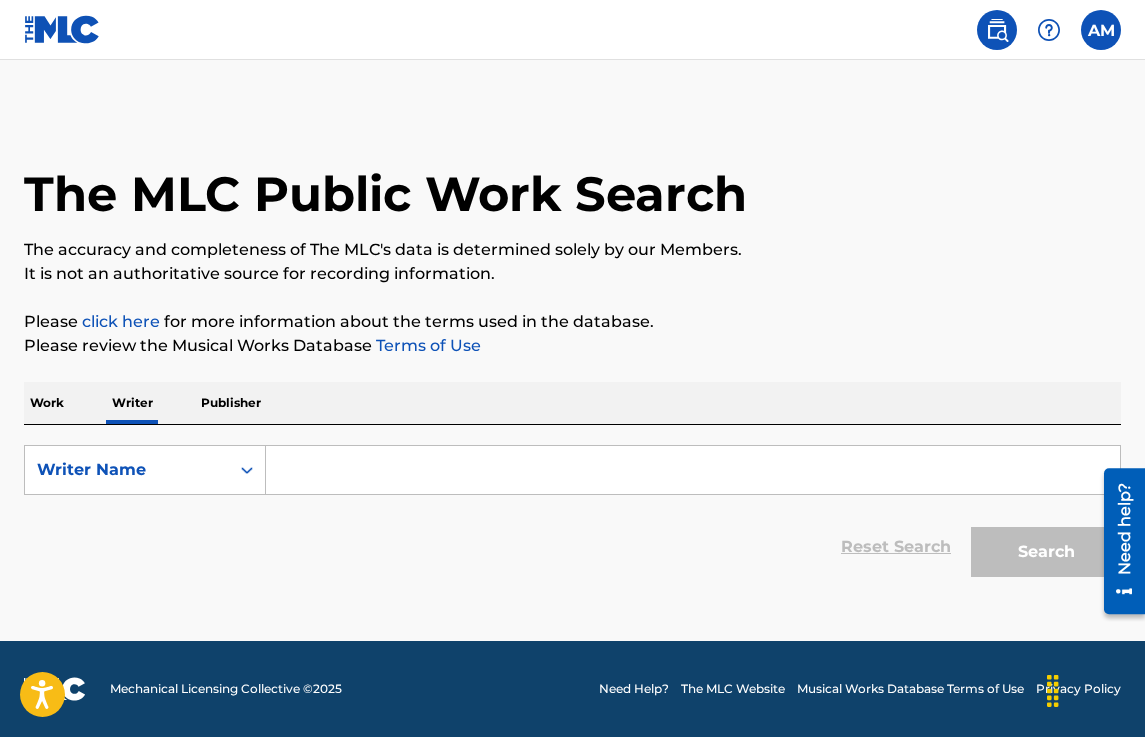 click at bounding box center [693, 470] 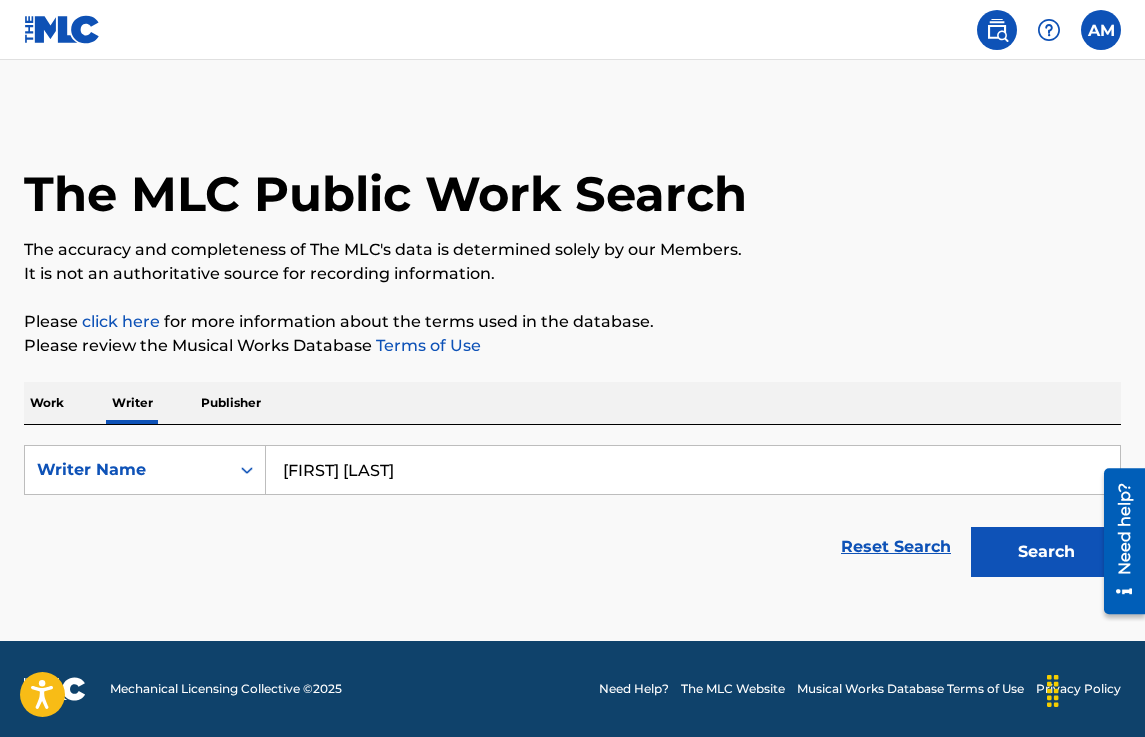 type on "[FIRST] [LAST]" 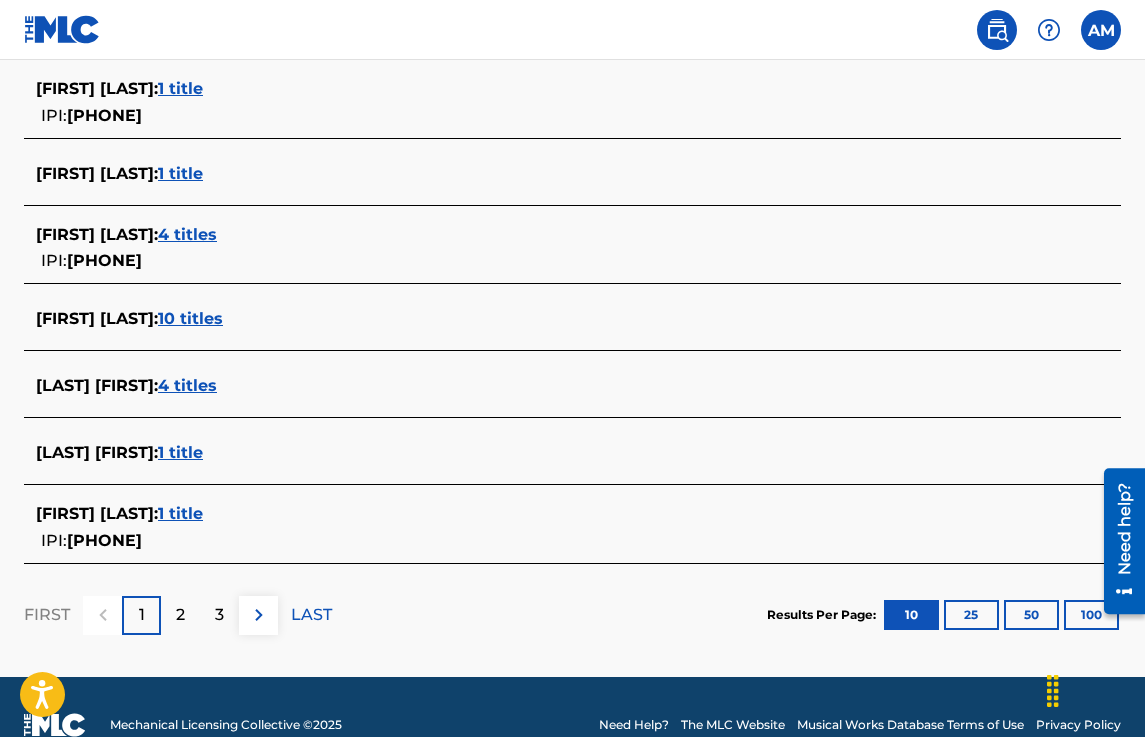 scroll, scrollTop: 819, scrollLeft: 0, axis: vertical 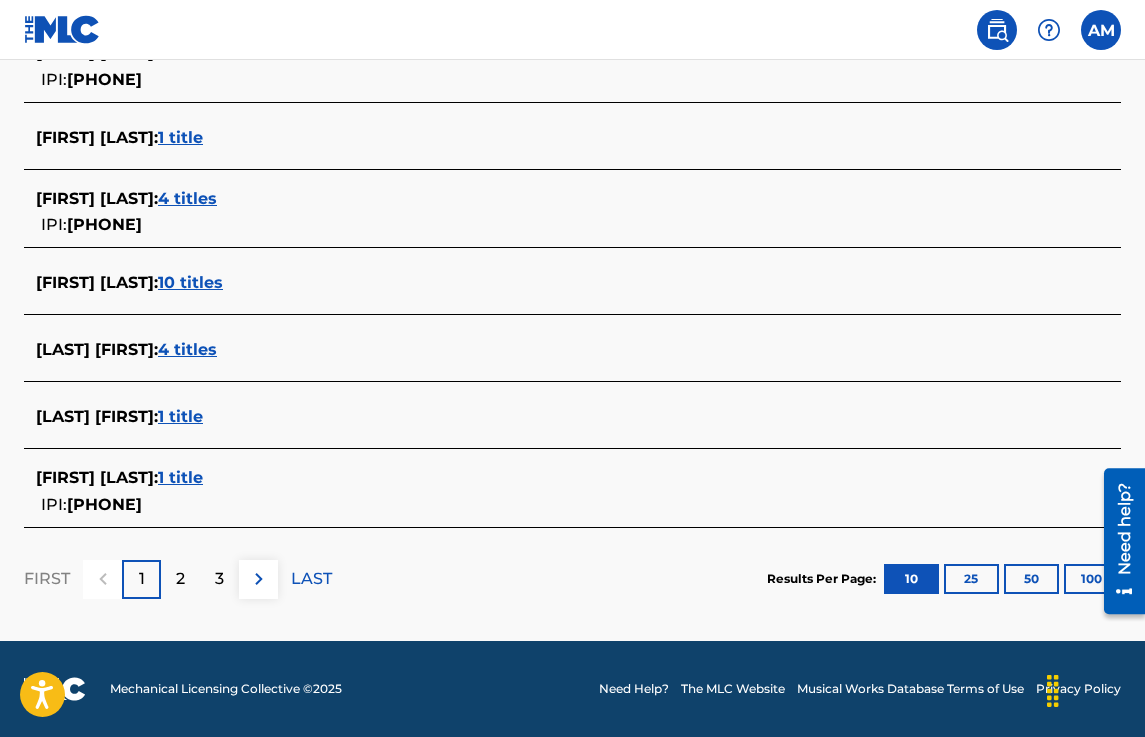 click on "Results Per Page: 10 25 50 100" at bounding box center (944, 579) 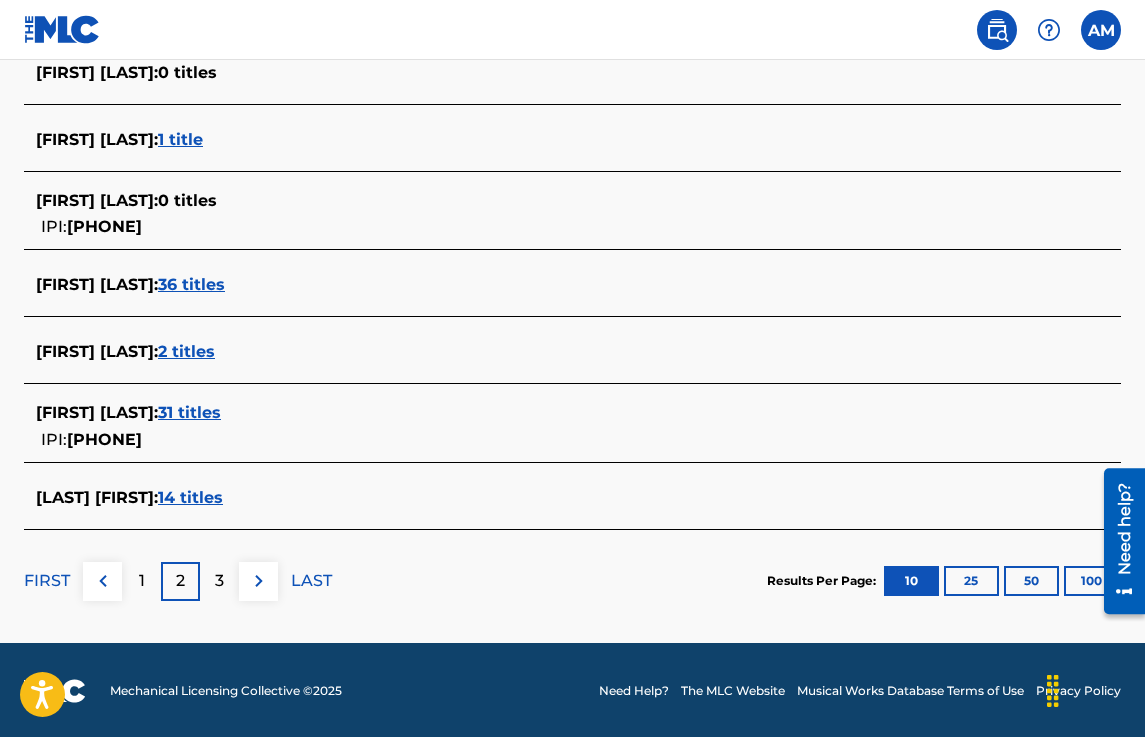scroll, scrollTop: 796, scrollLeft: 0, axis: vertical 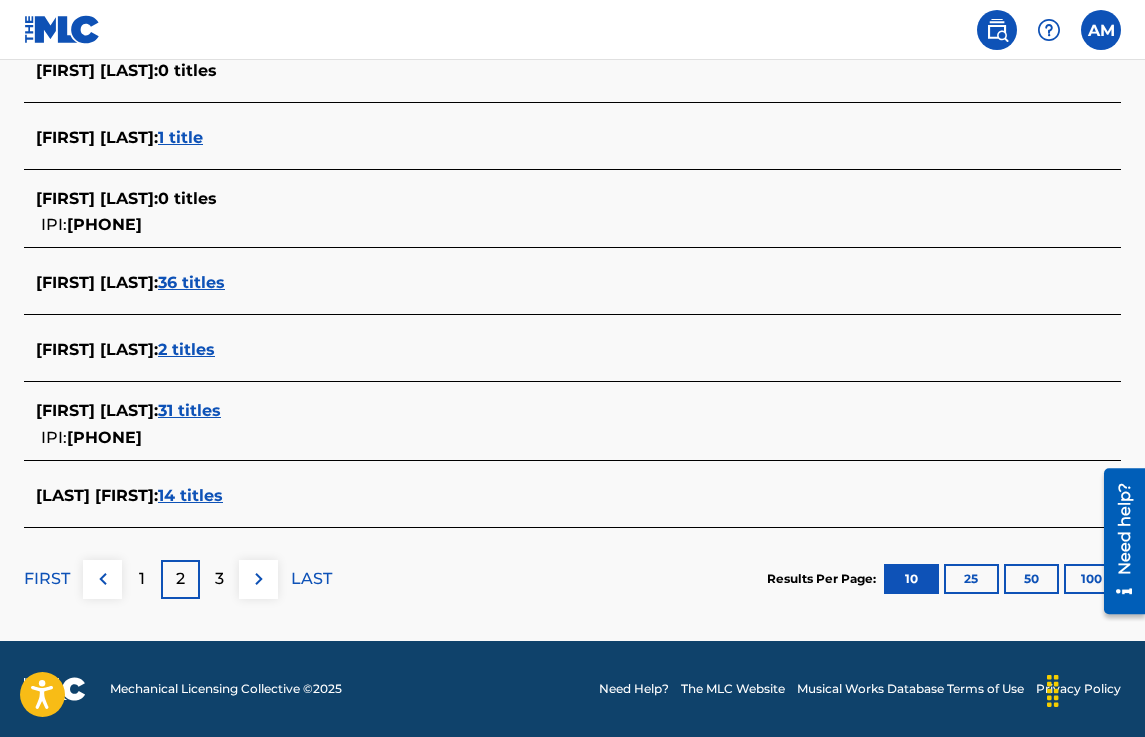 click on "3" at bounding box center [219, 579] 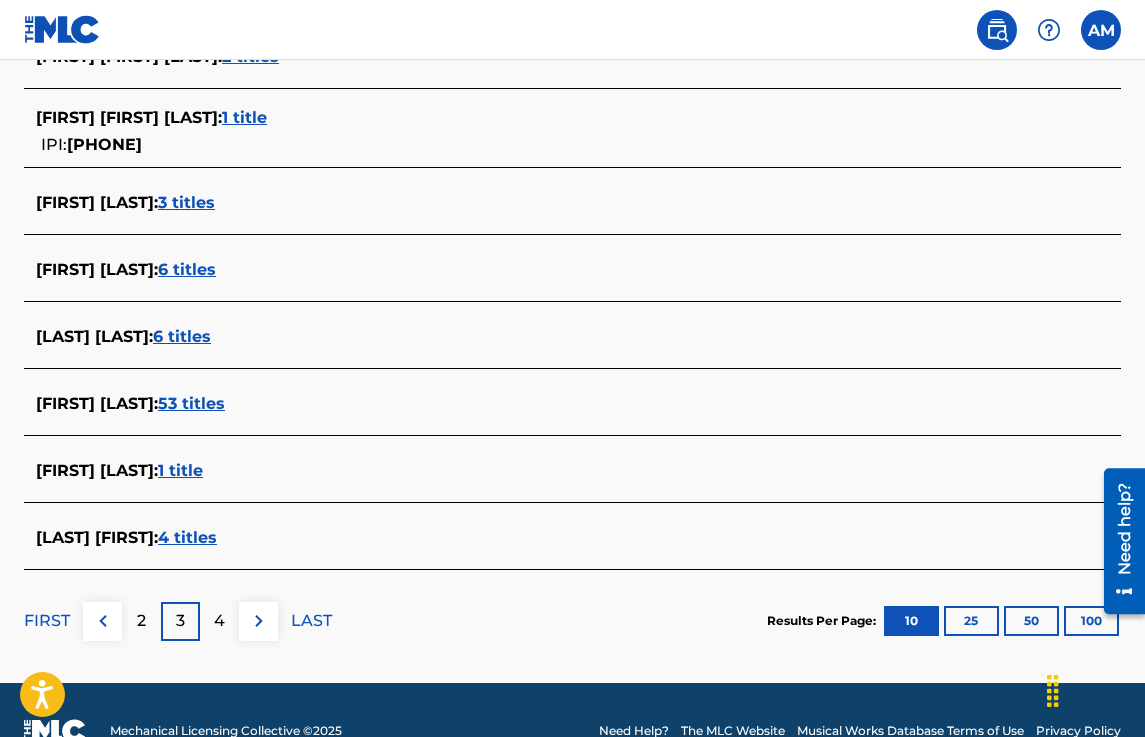 scroll, scrollTop: 796, scrollLeft: 0, axis: vertical 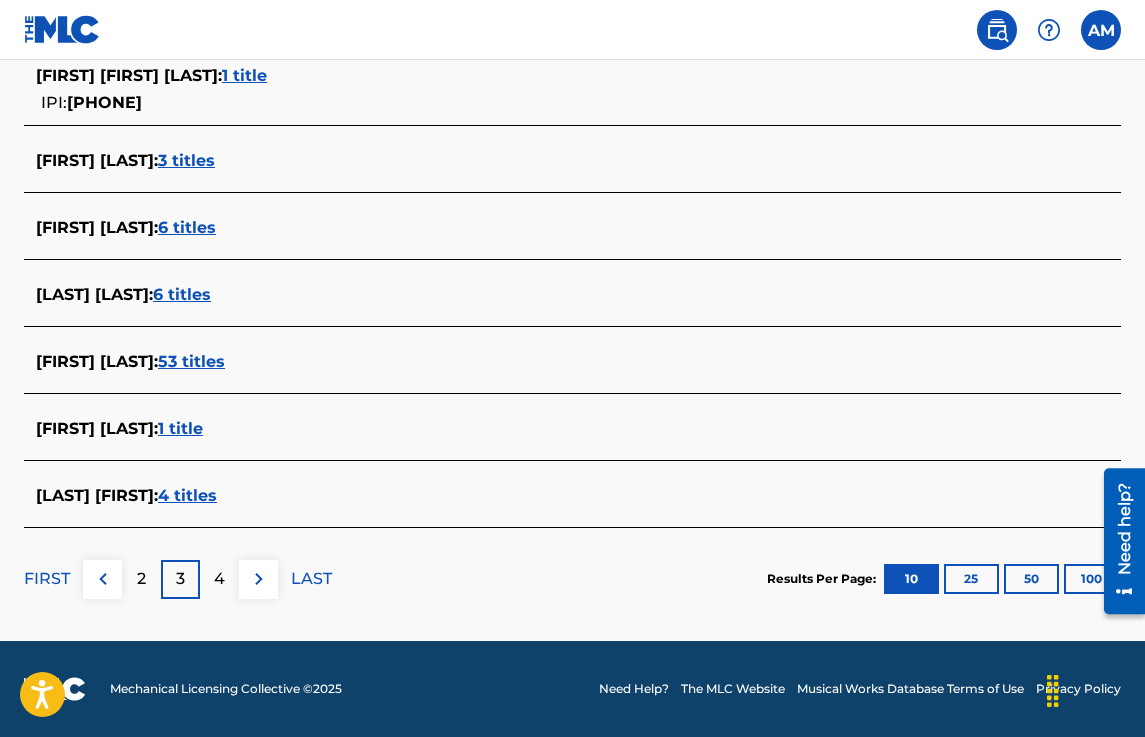 click on "4" at bounding box center (219, 579) 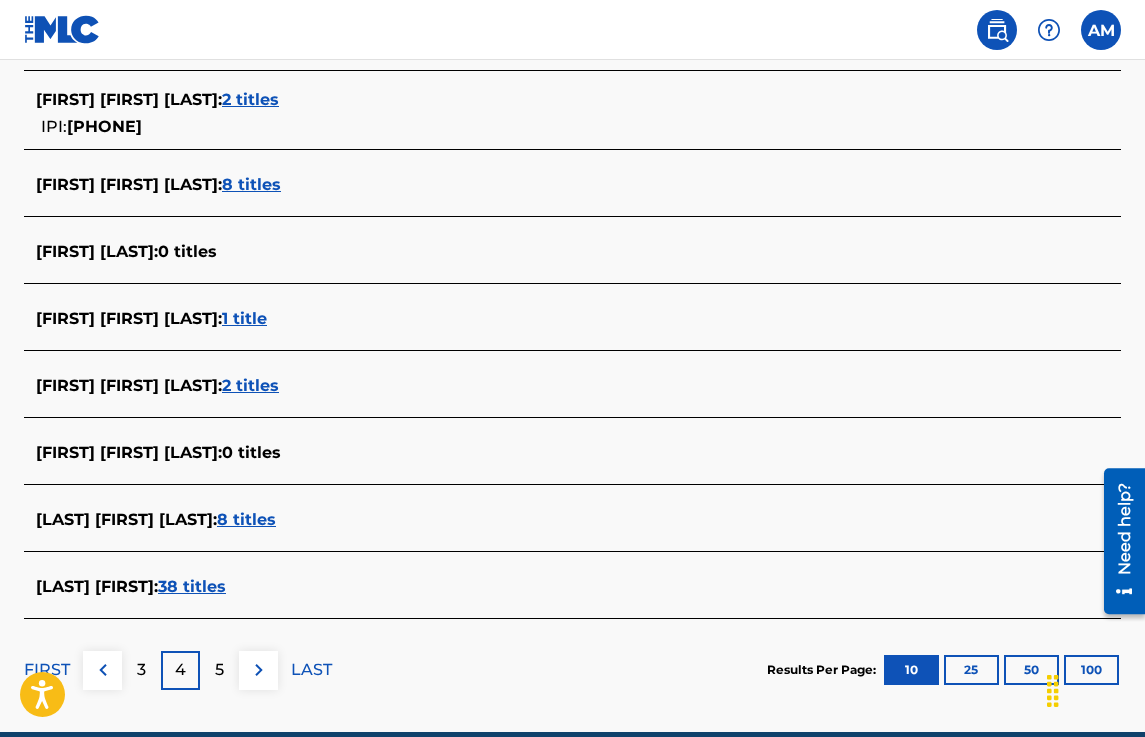scroll, scrollTop: 773, scrollLeft: 0, axis: vertical 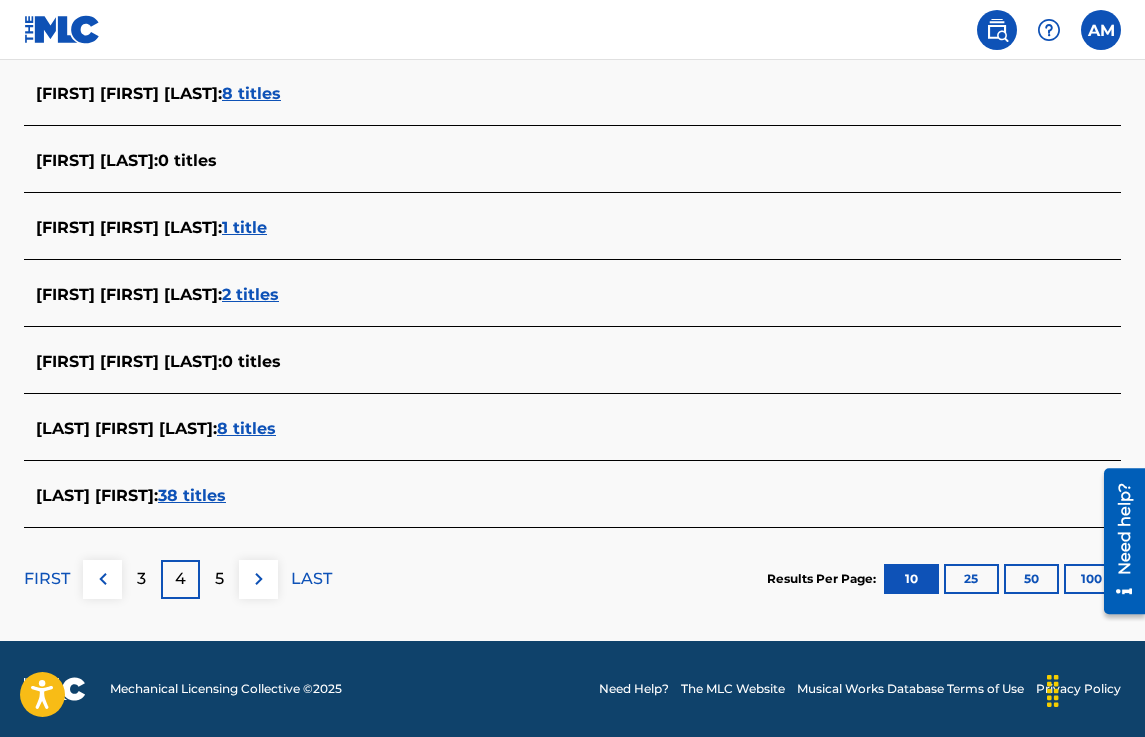 click on "5" at bounding box center (219, 579) 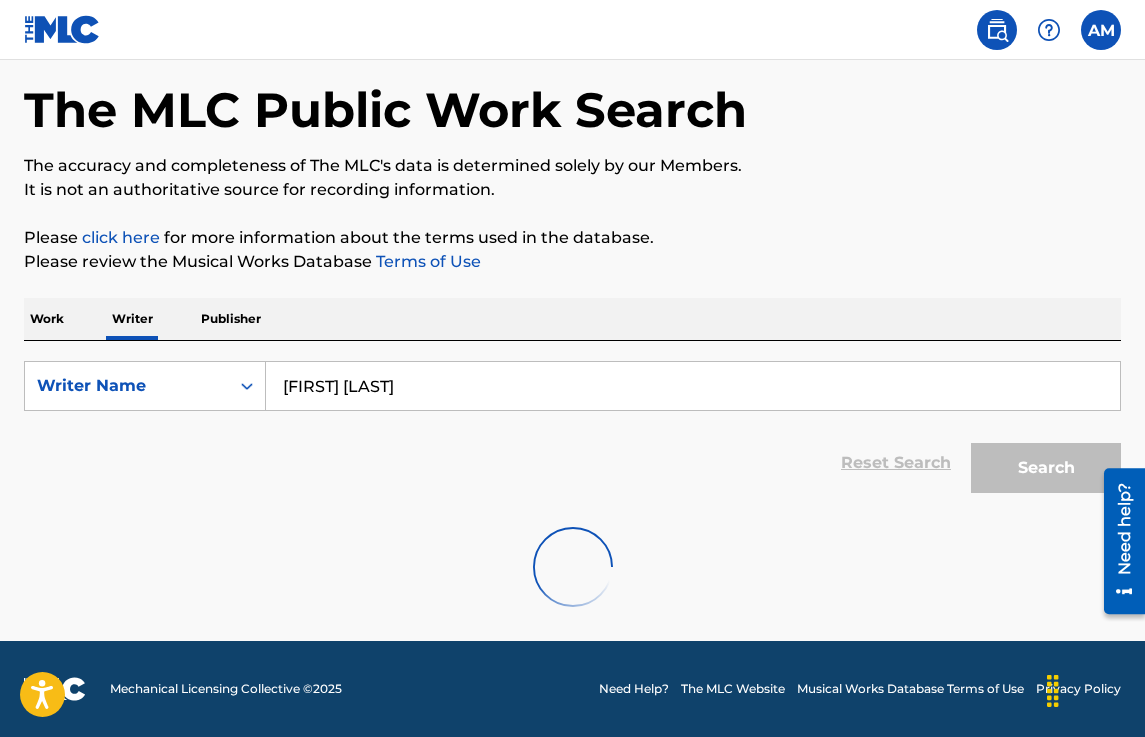 scroll, scrollTop: 773, scrollLeft: 0, axis: vertical 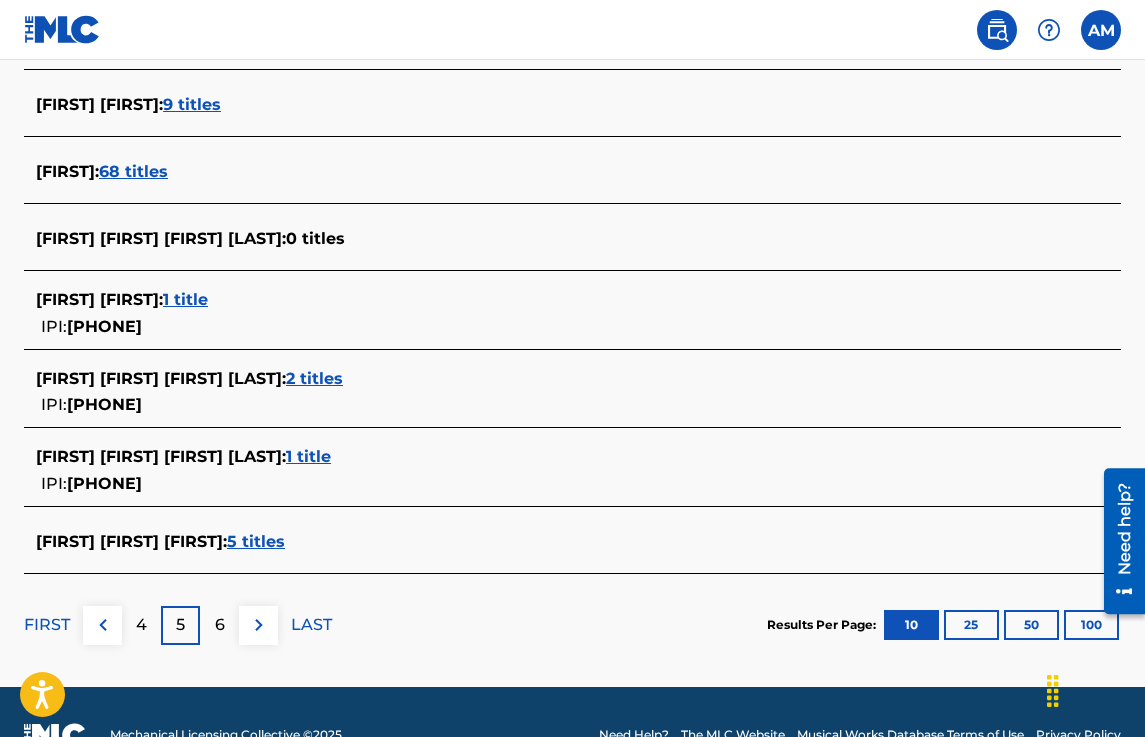 click on "1 title" at bounding box center [185, 299] 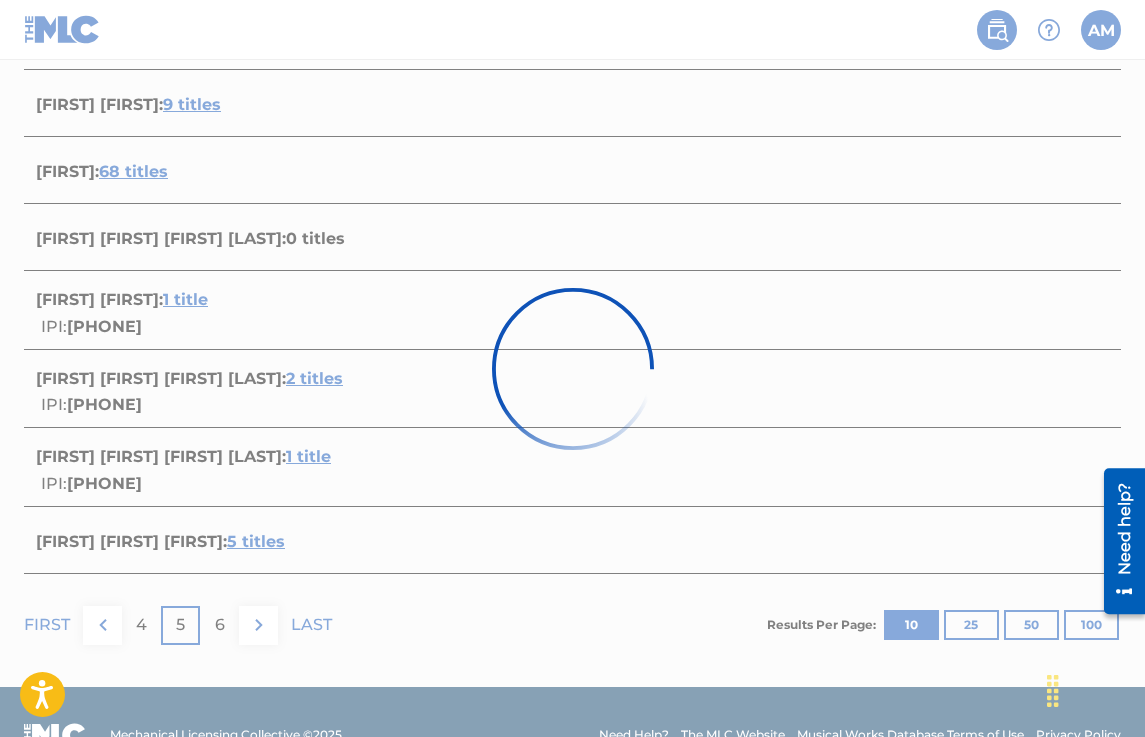 scroll, scrollTop: 289, scrollLeft: 0, axis: vertical 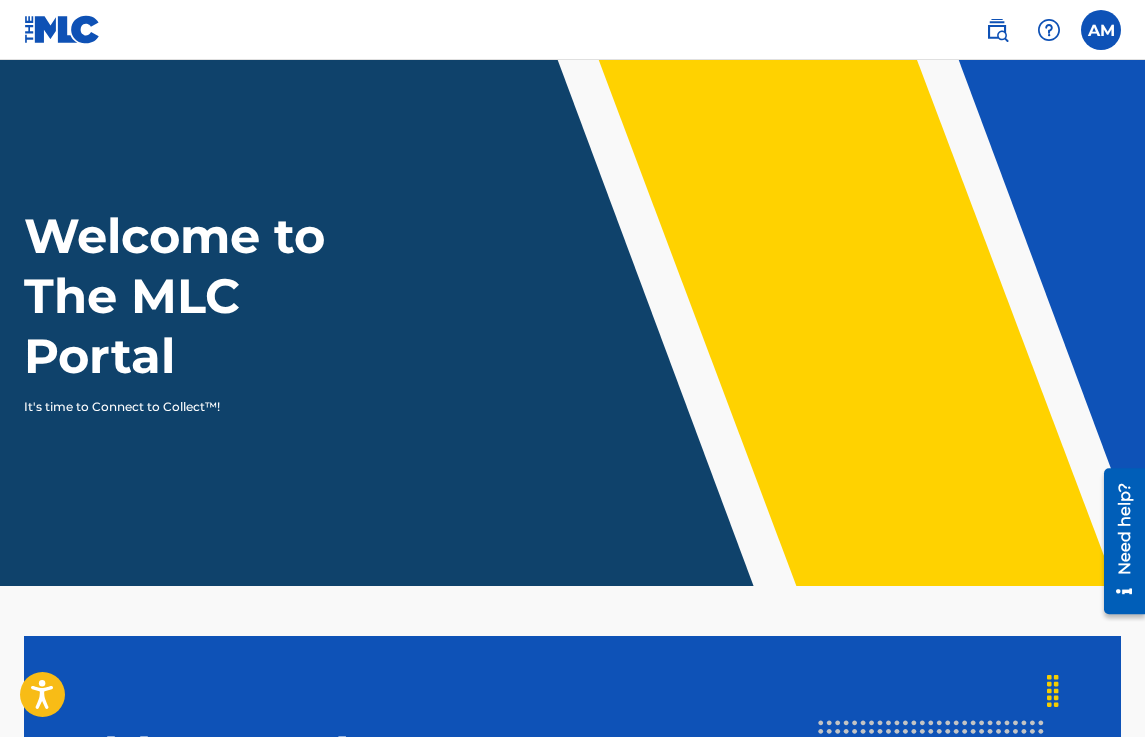 click at bounding box center [997, 30] 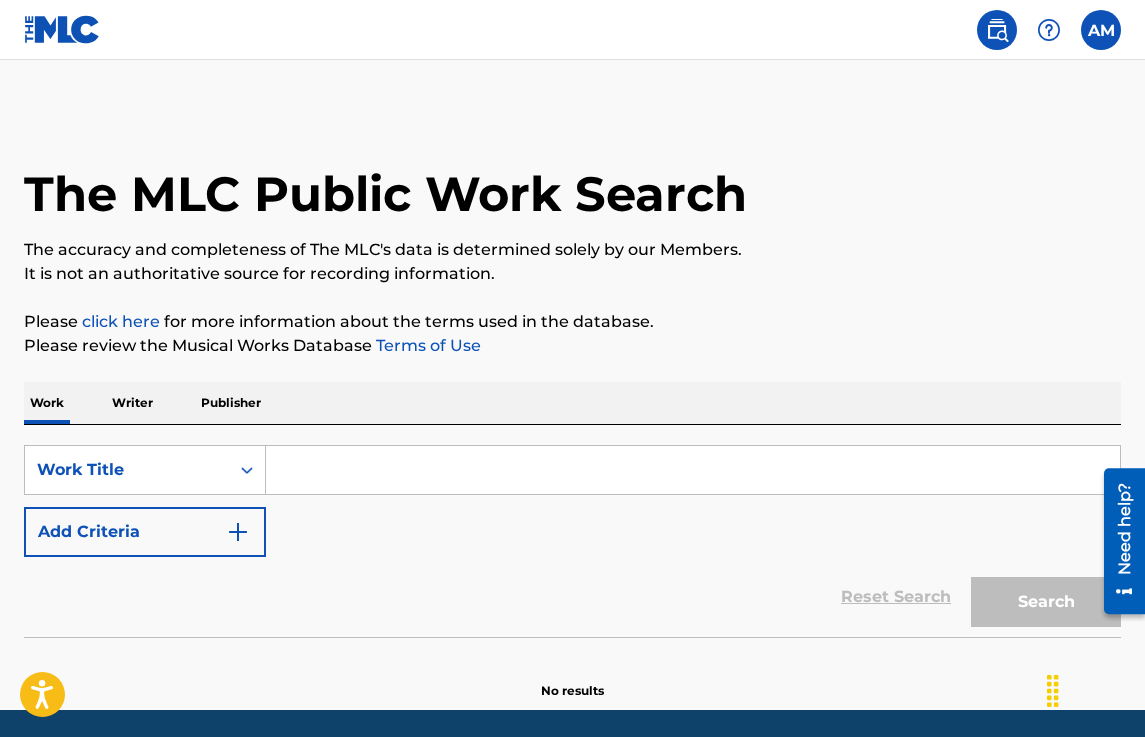click on "Writer" at bounding box center [132, 403] 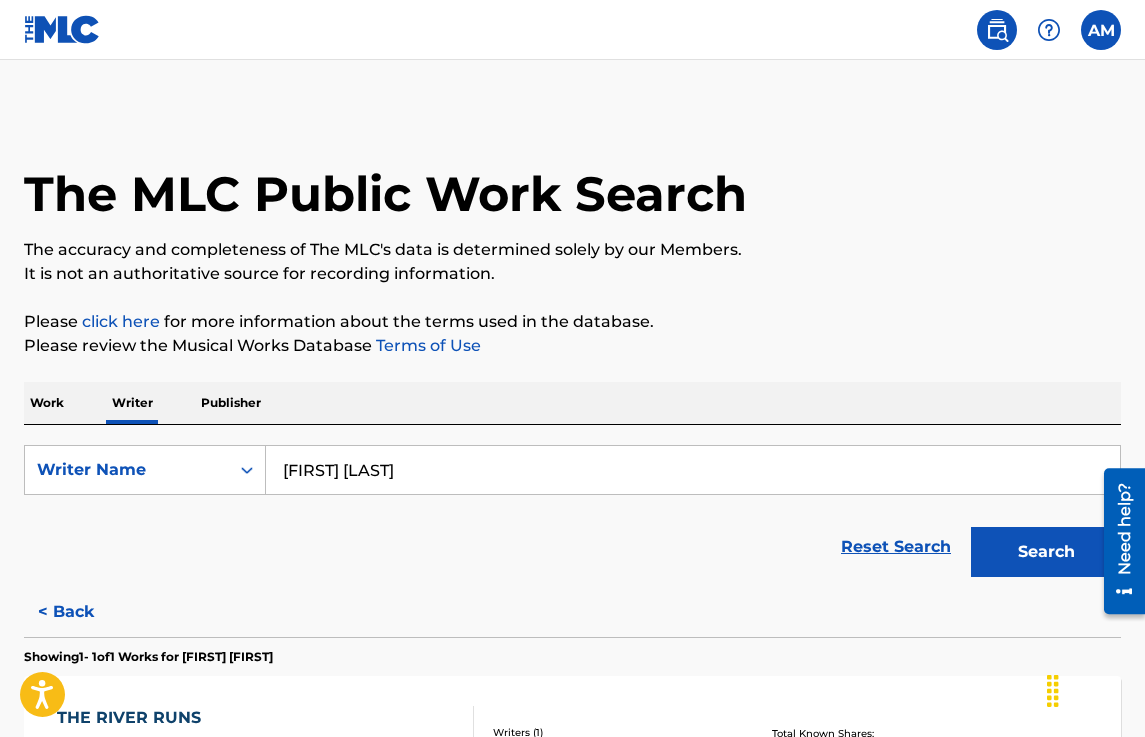 click on "Search" at bounding box center [1046, 552] 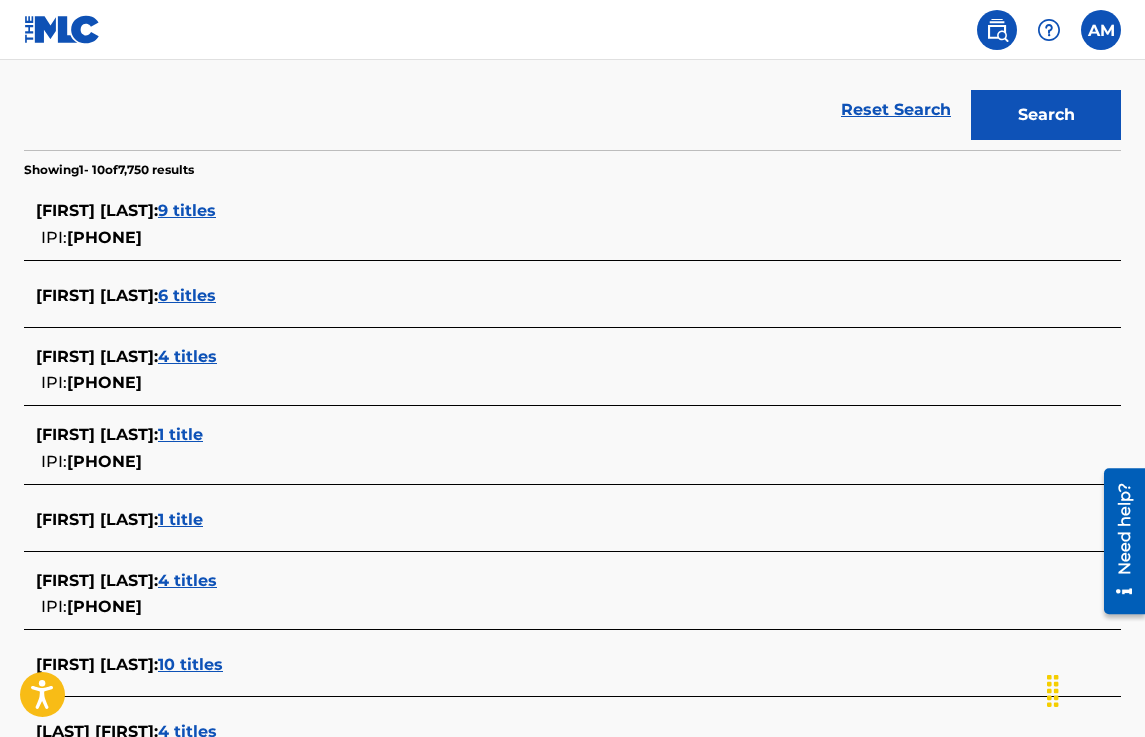scroll, scrollTop: 444, scrollLeft: 0, axis: vertical 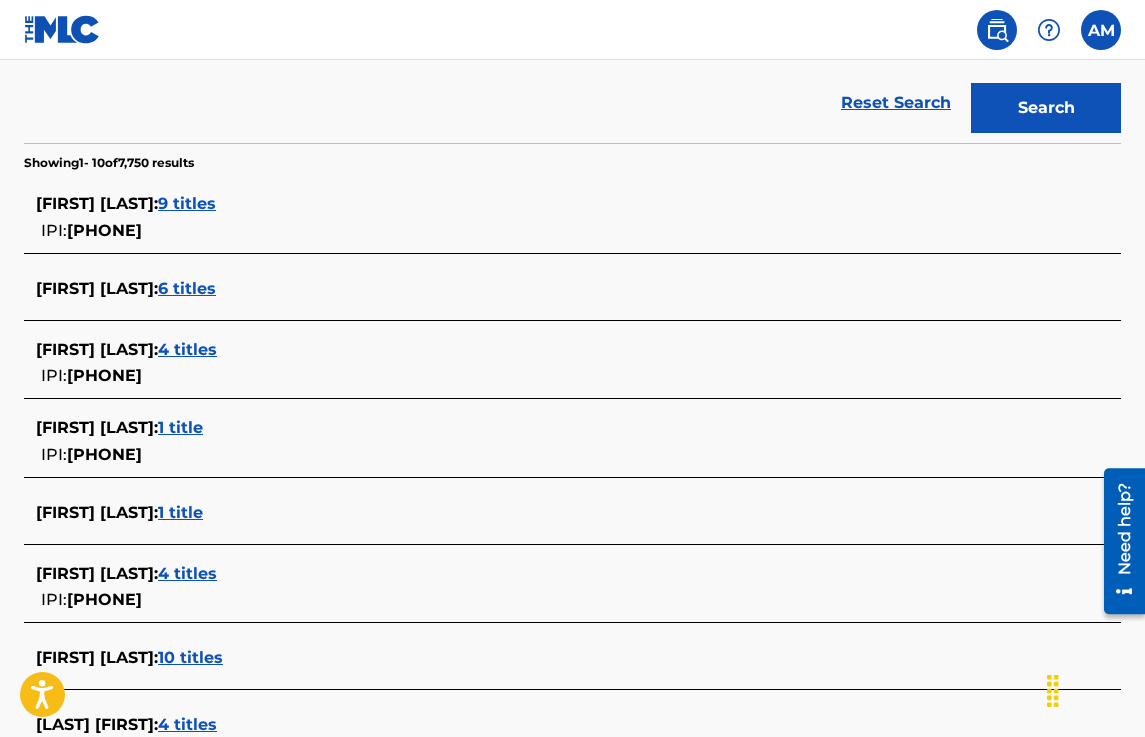 click on "[PHONE]" at bounding box center (104, 454) 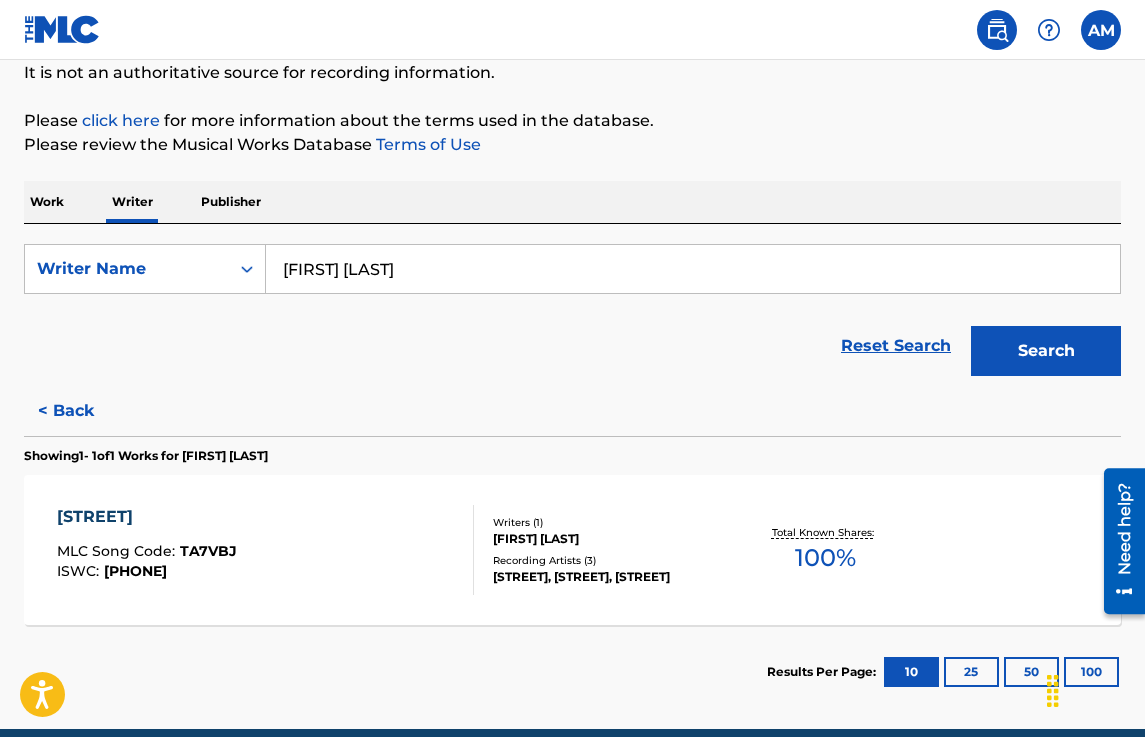 scroll, scrollTop: 289, scrollLeft: 0, axis: vertical 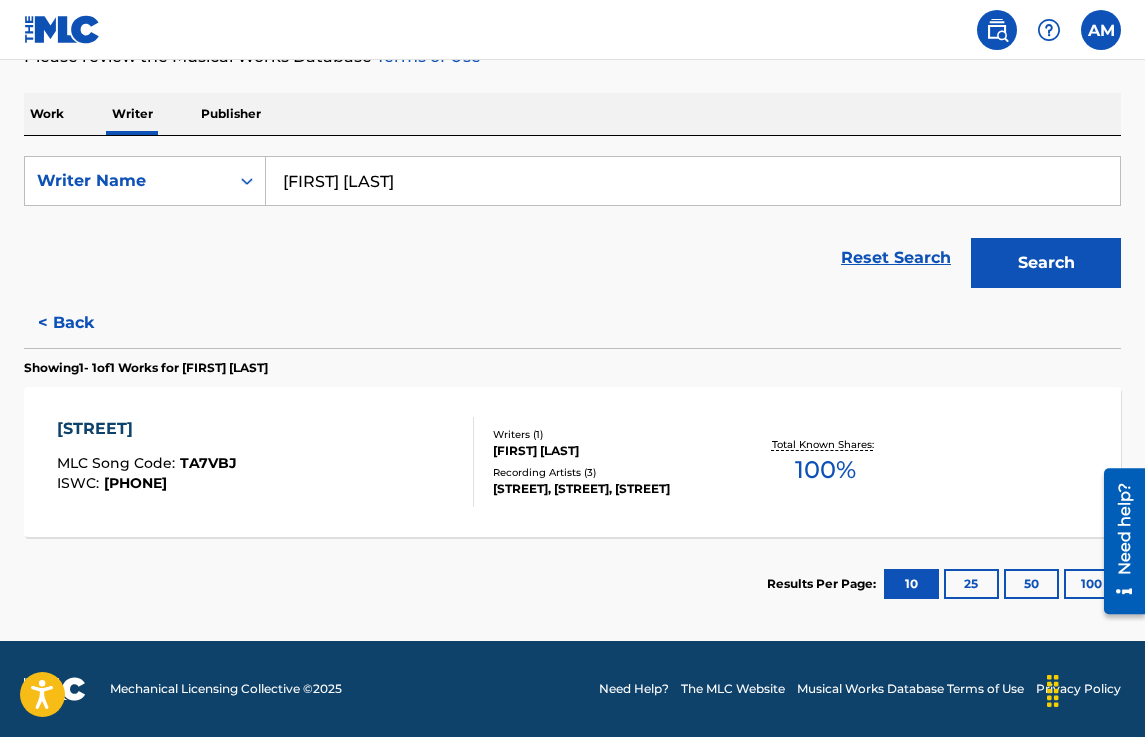 click on "TA7VBJ" at bounding box center [208, 463] 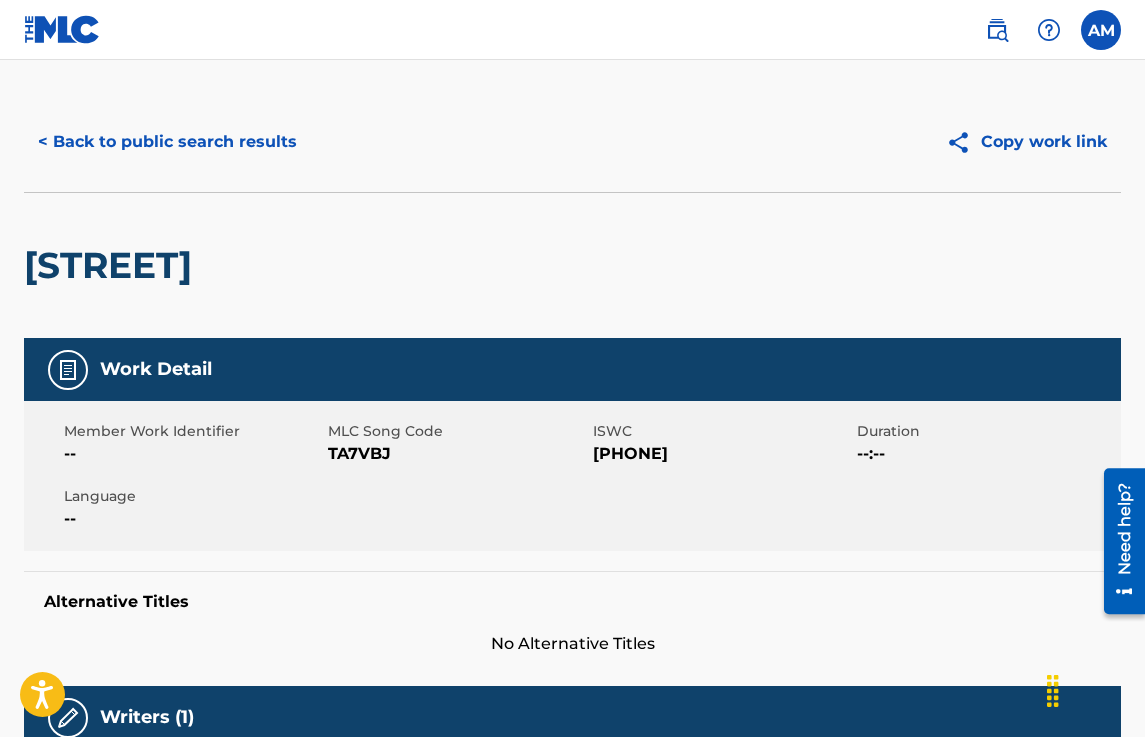 scroll, scrollTop: 0, scrollLeft: 0, axis: both 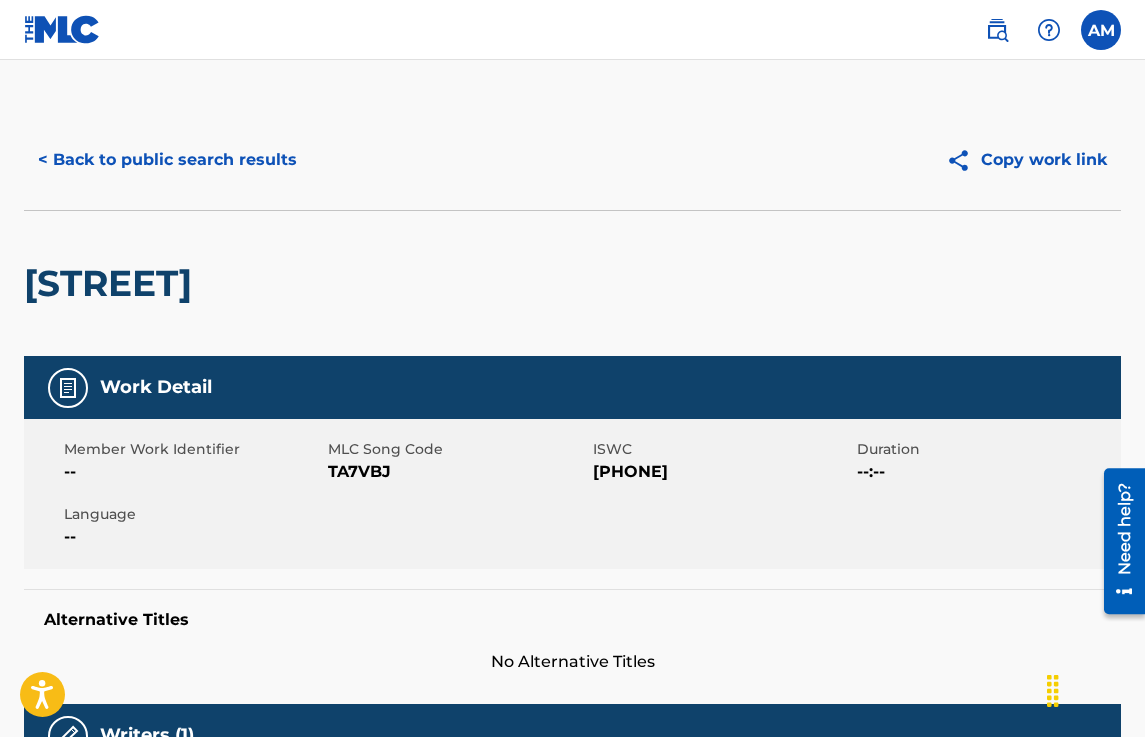 click at bounding box center (1101, 30) 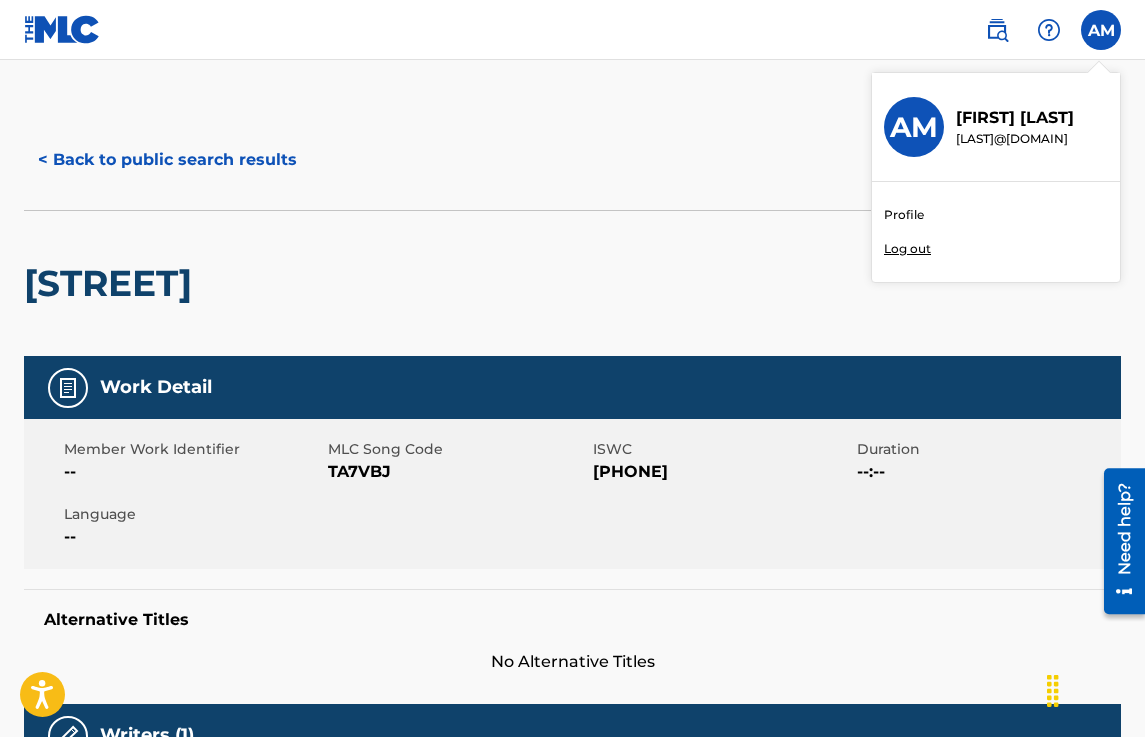 click on "Log out" at bounding box center (907, 249) 